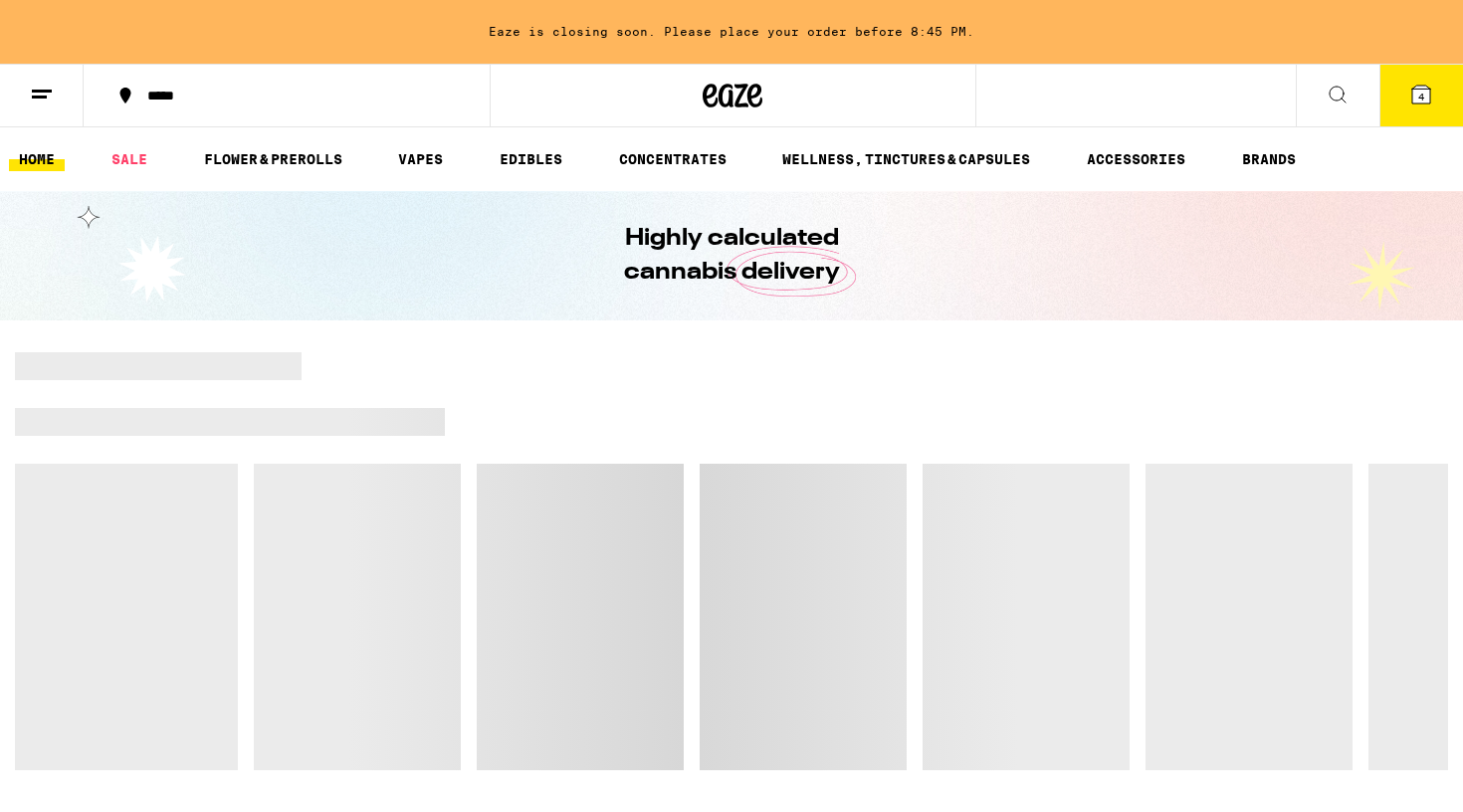 scroll, scrollTop: 0, scrollLeft: 0, axis: both 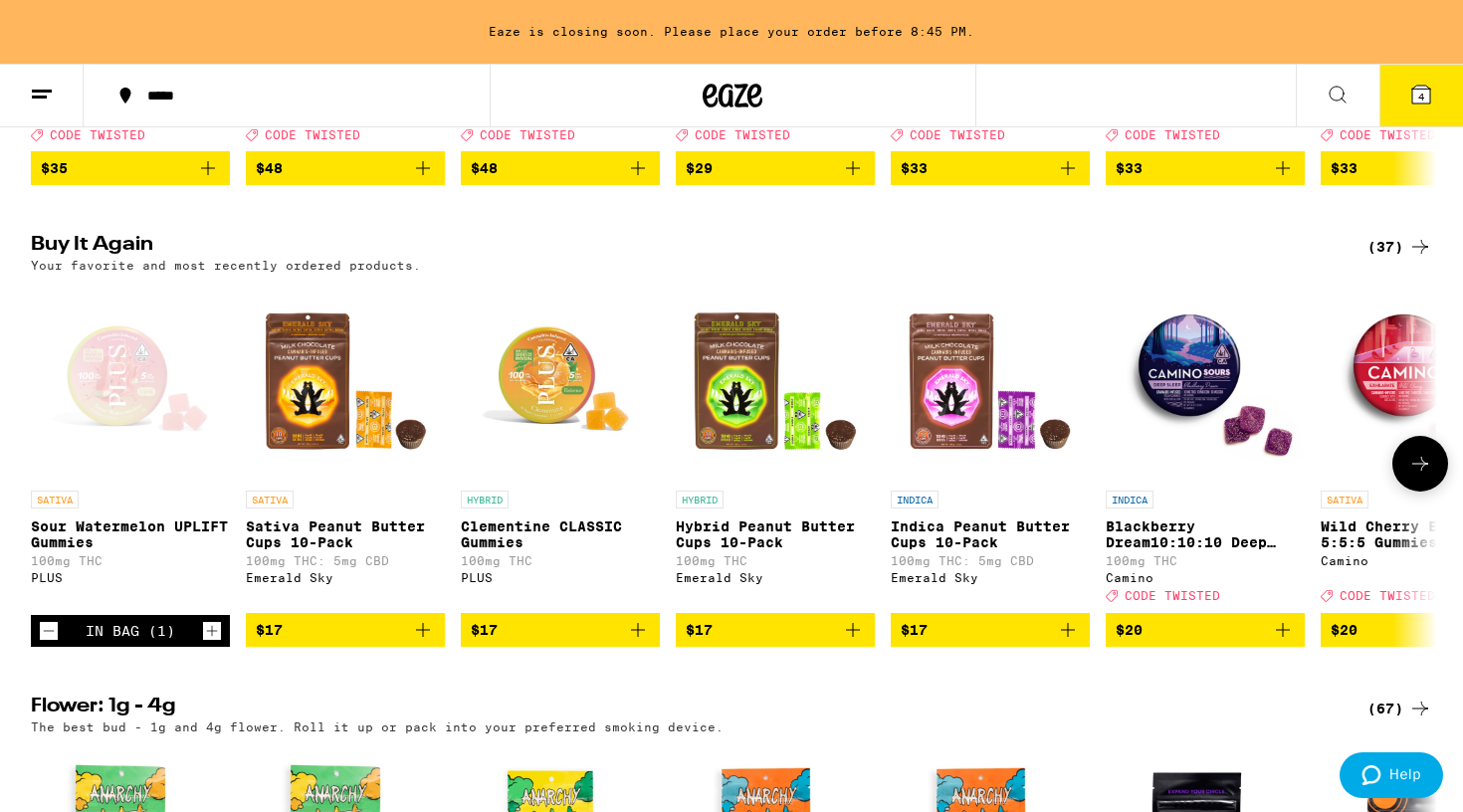 click 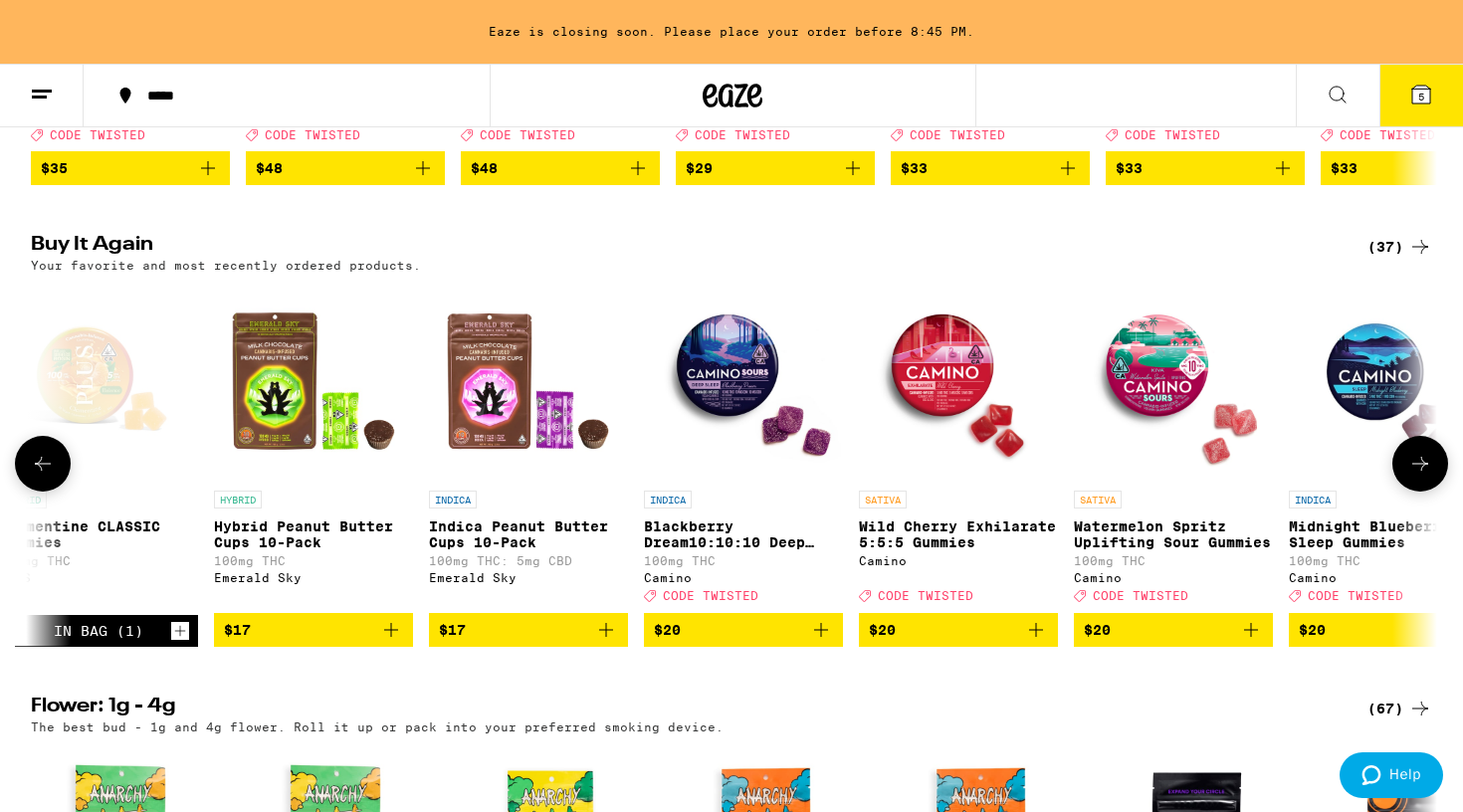 scroll, scrollTop: 0, scrollLeft: 506, axis: horizontal 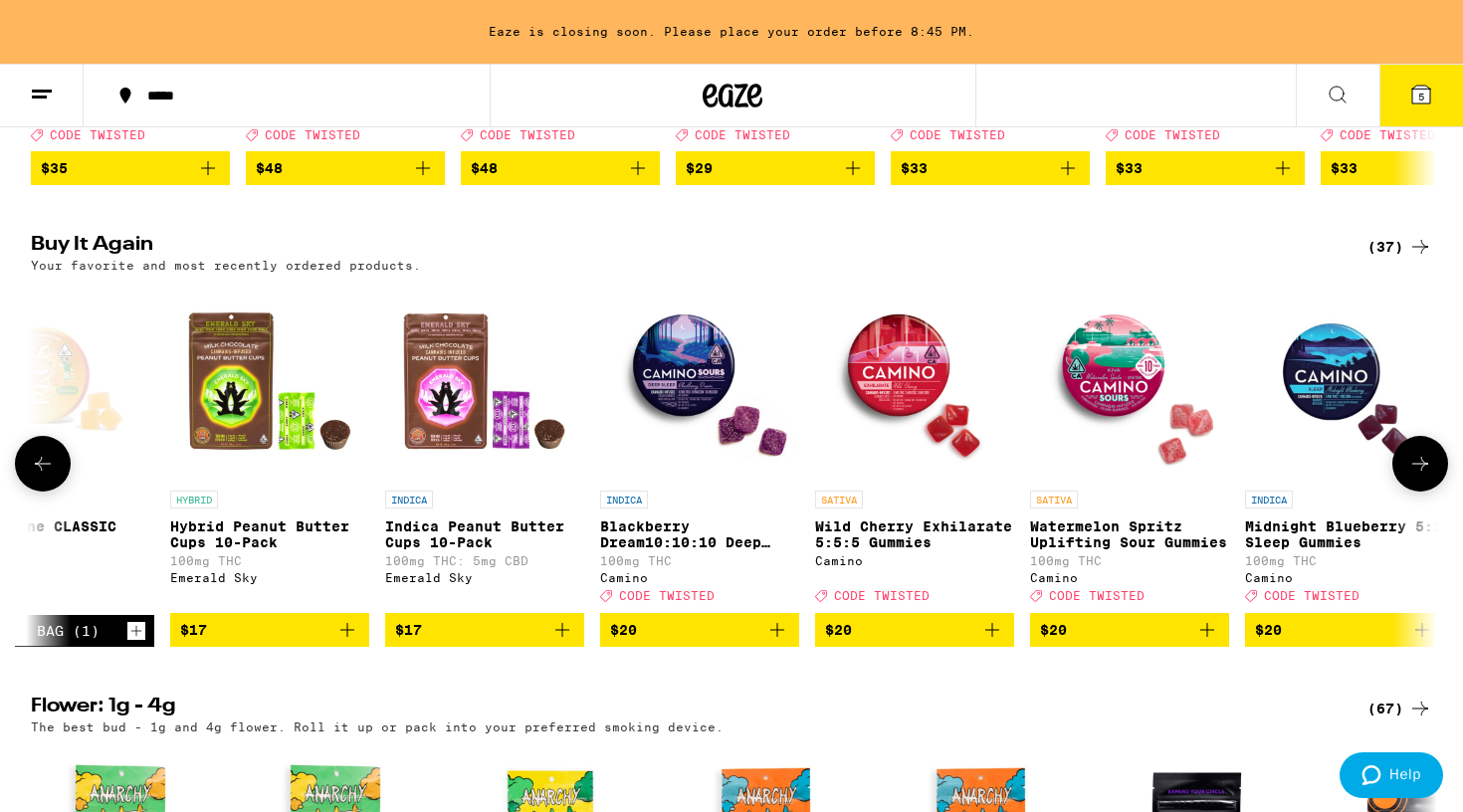click 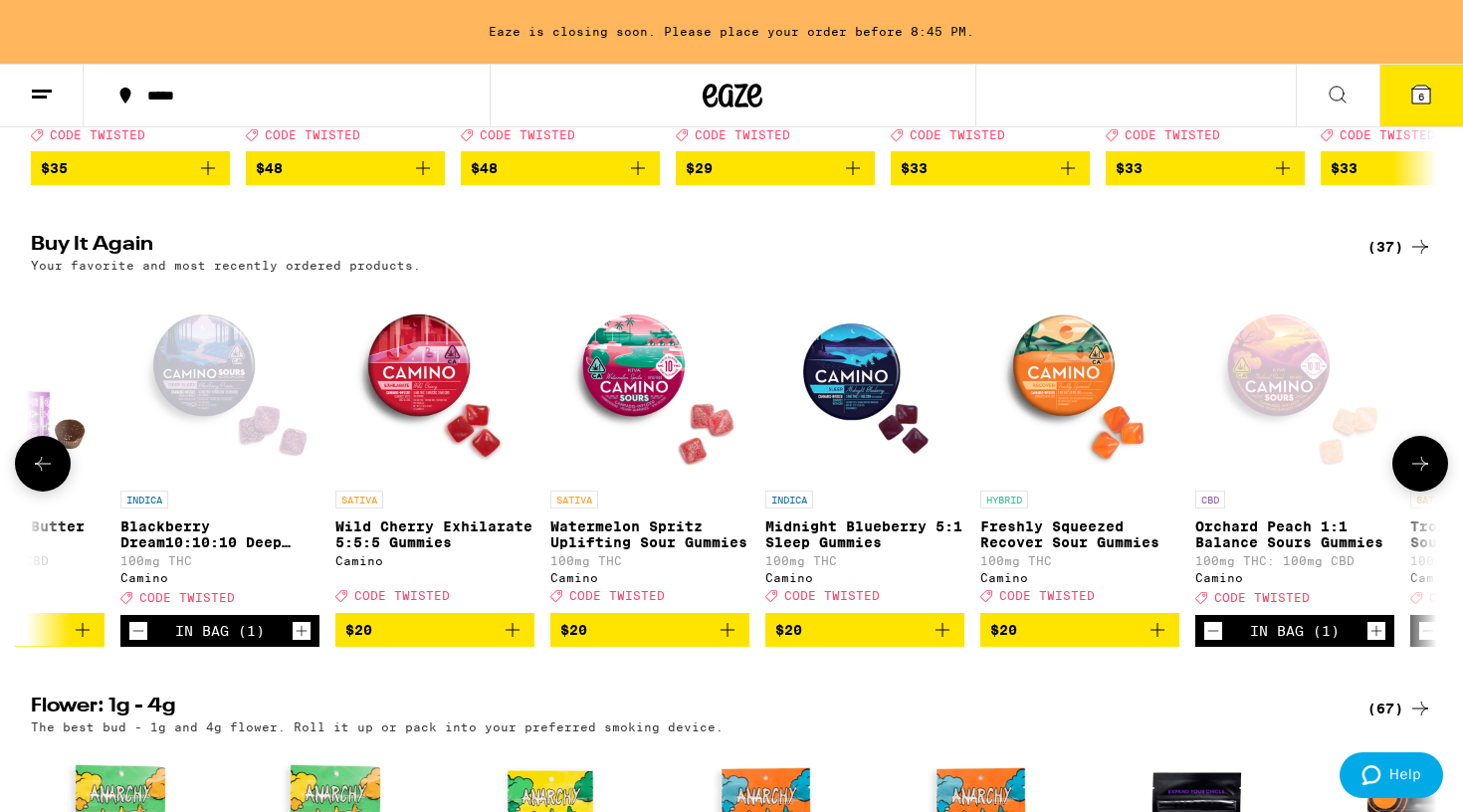 scroll, scrollTop: 0, scrollLeft: 985, axis: horizontal 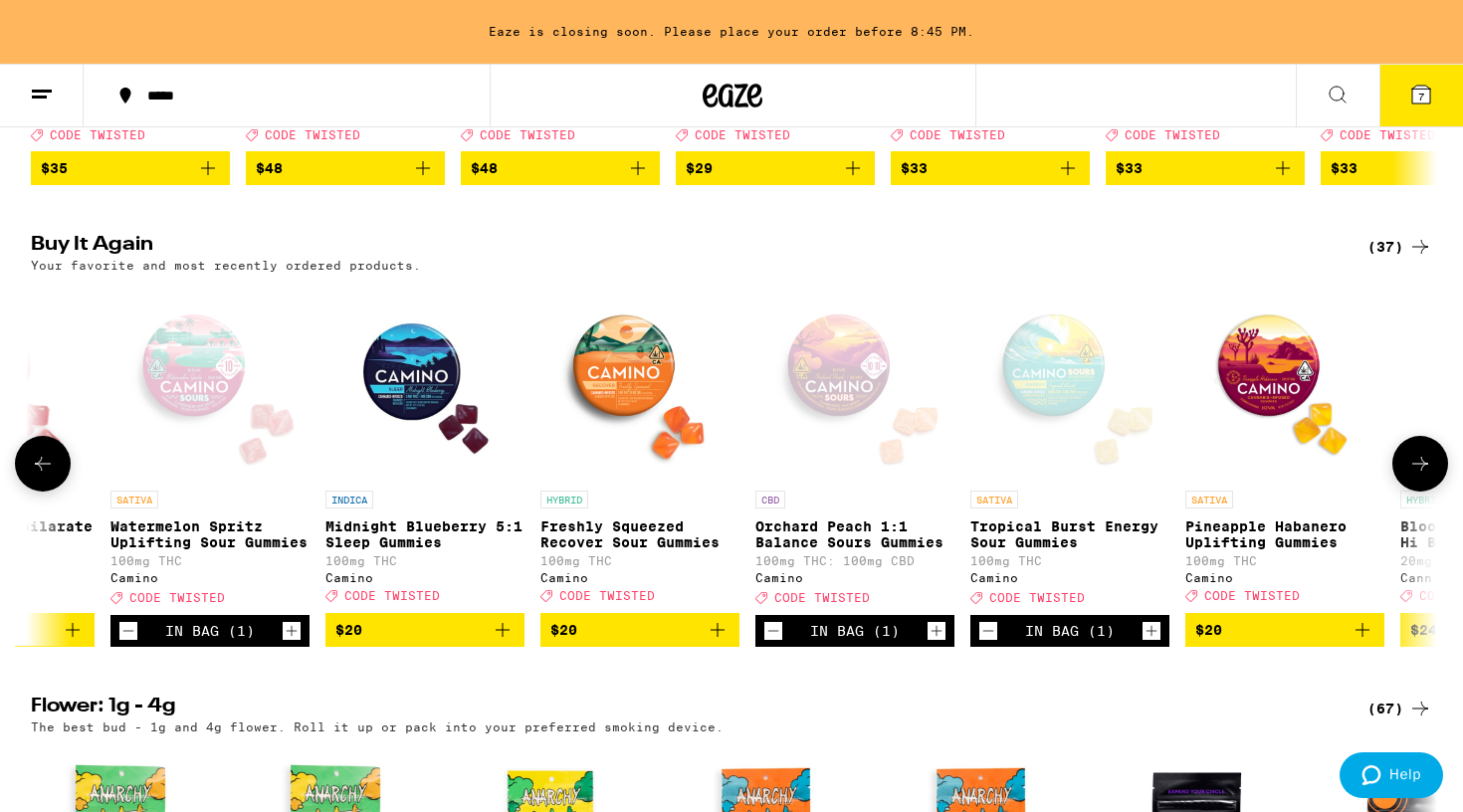 click 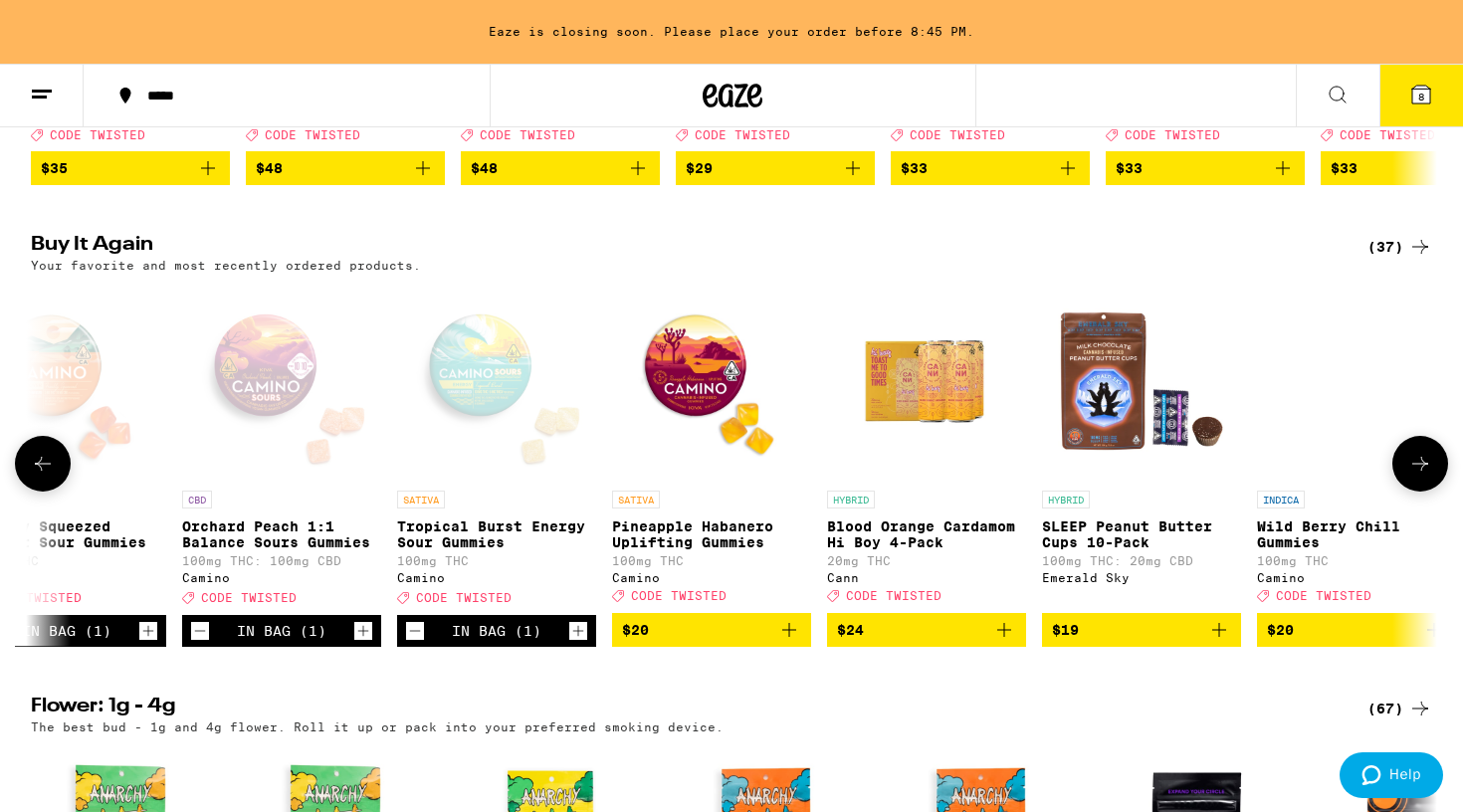 scroll, scrollTop: 0, scrollLeft: 2006, axis: horizontal 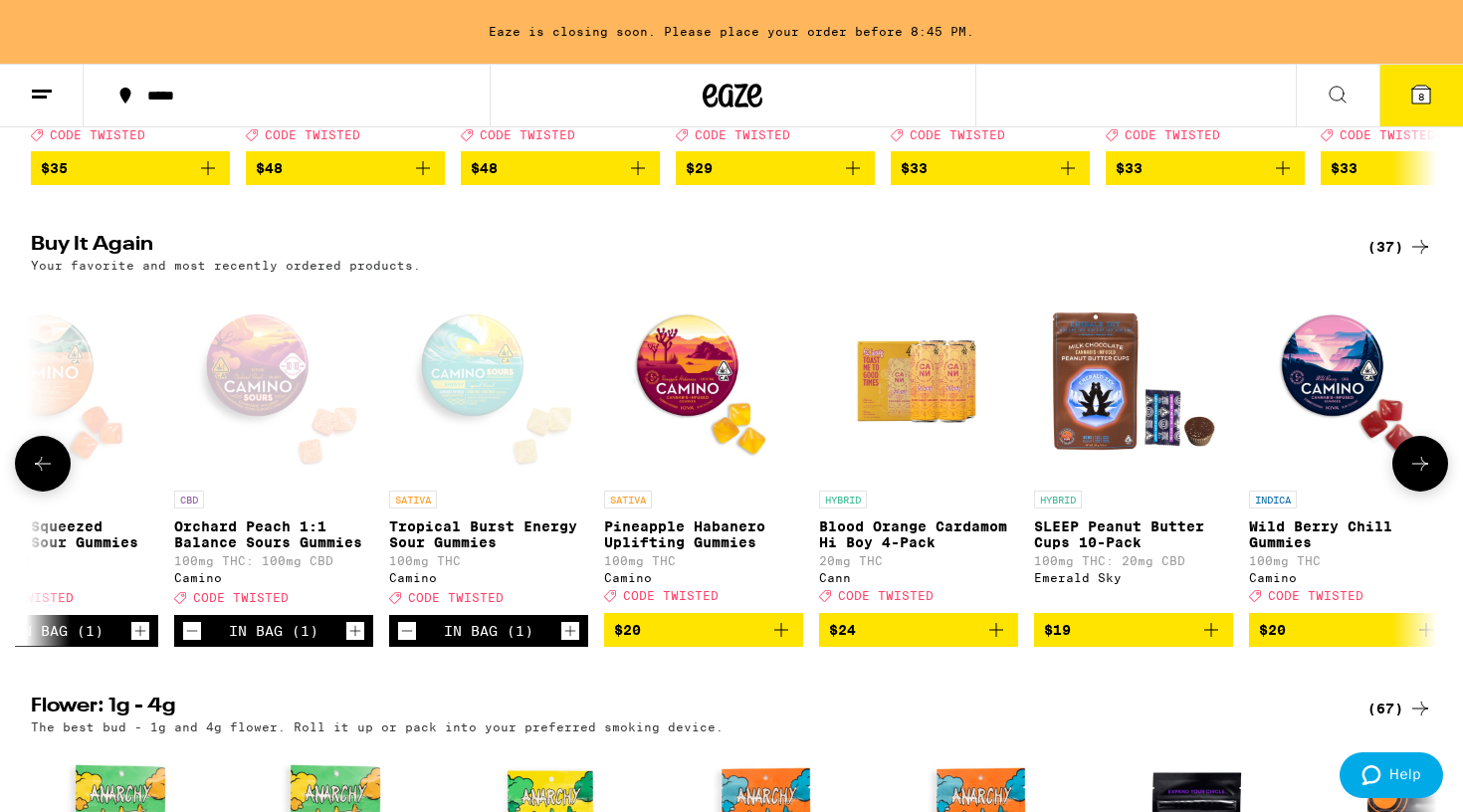 click 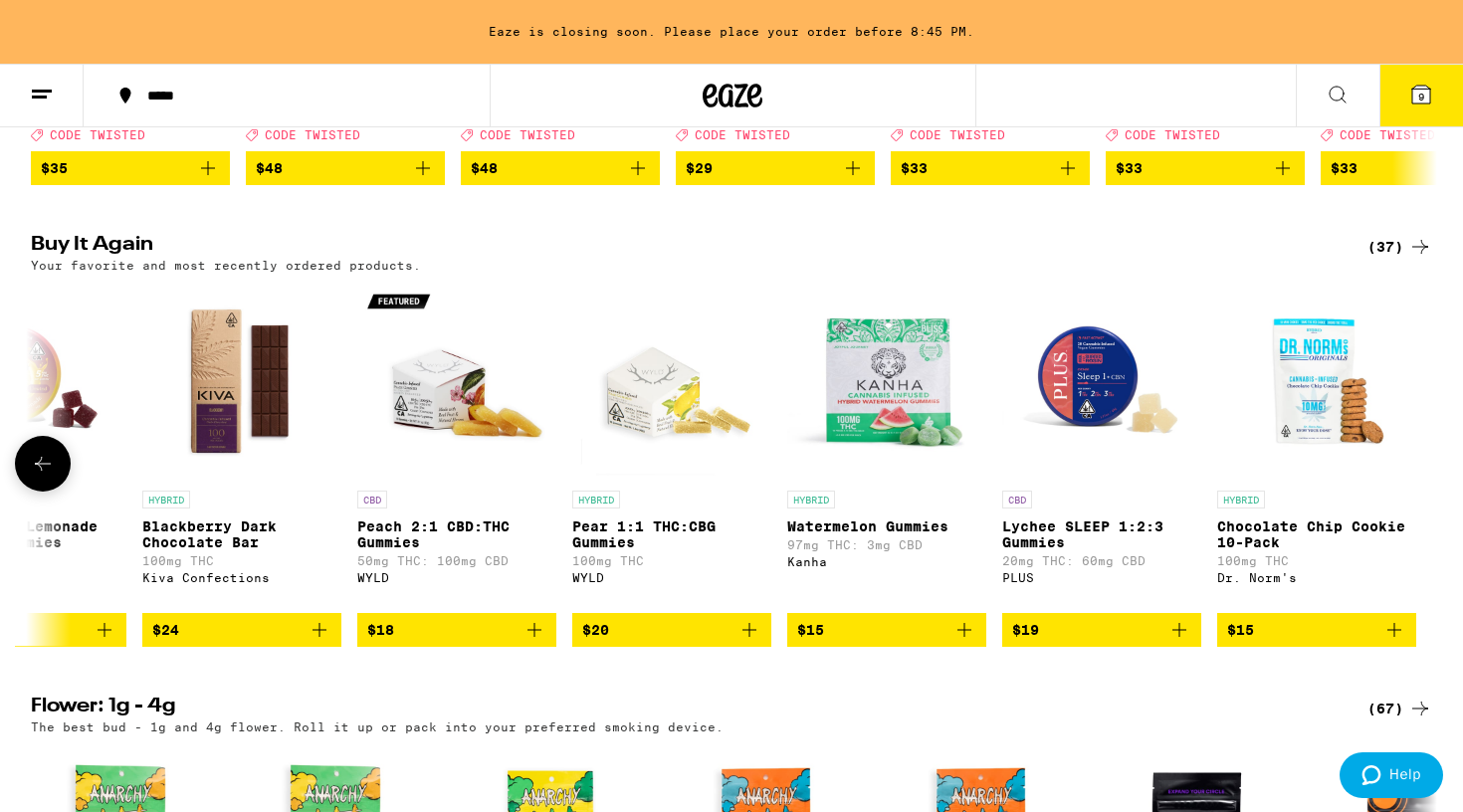scroll, scrollTop: 0, scrollLeft: 6553, axis: horizontal 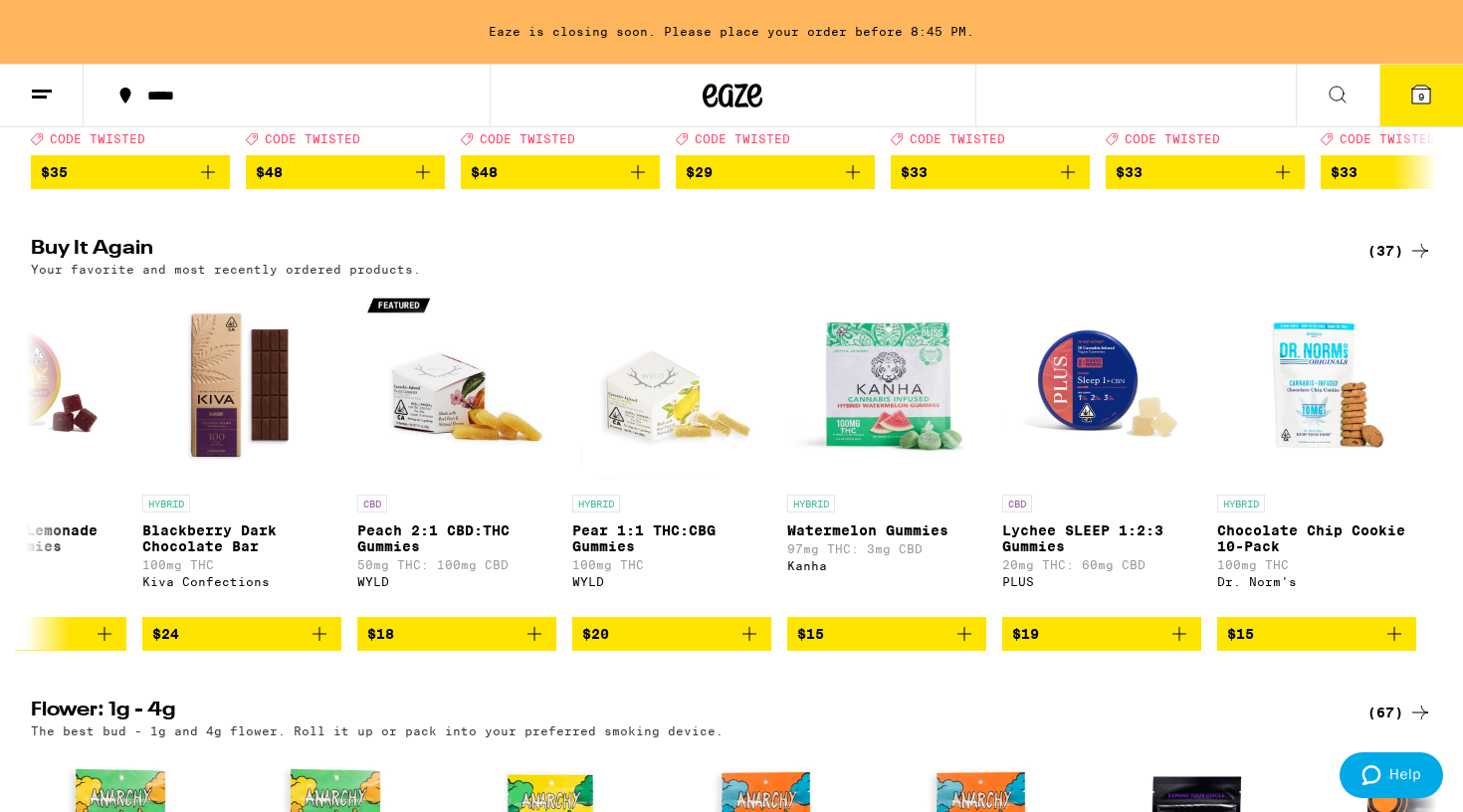 click 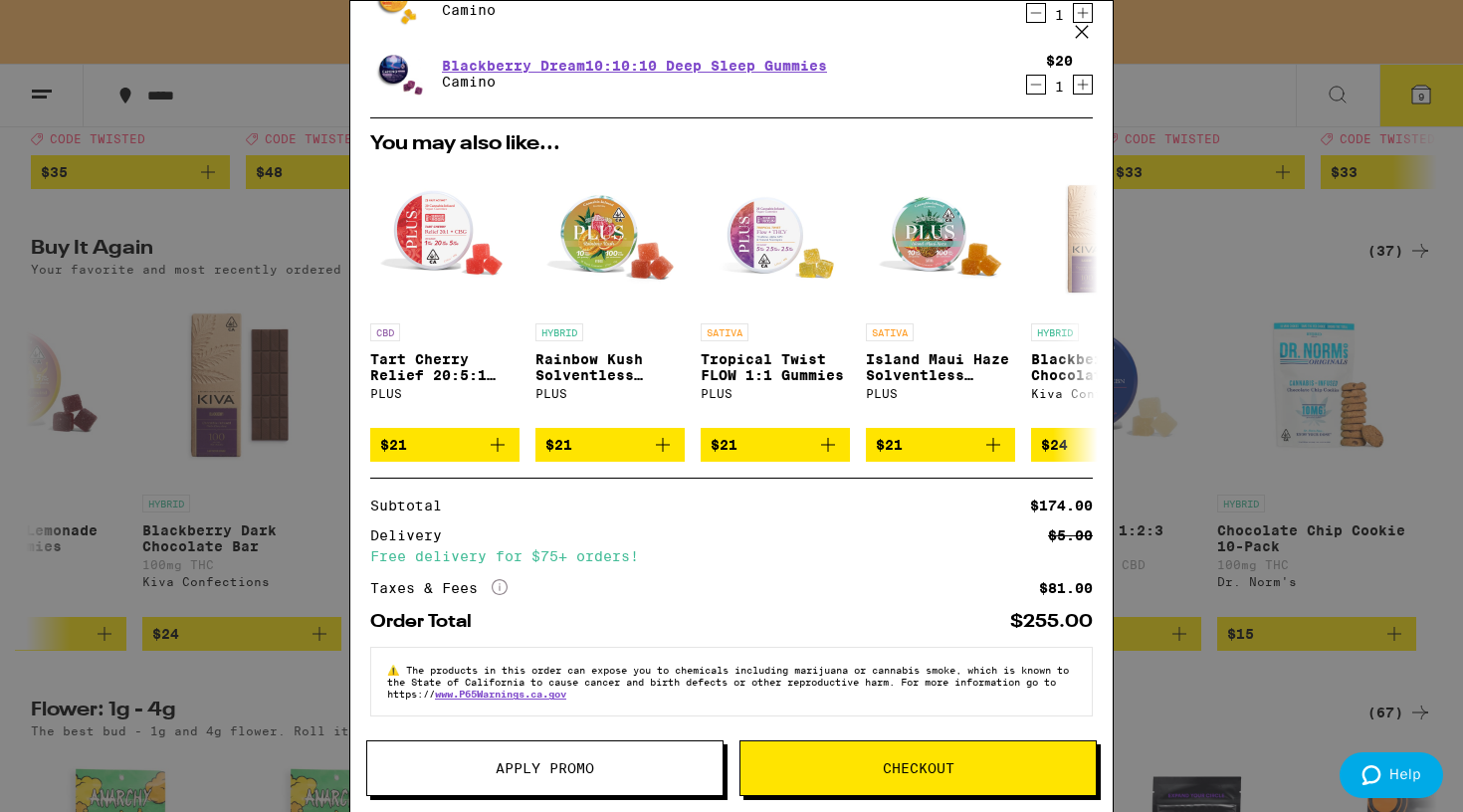 scroll, scrollTop: 677, scrollLeft: 0, axis: vertical 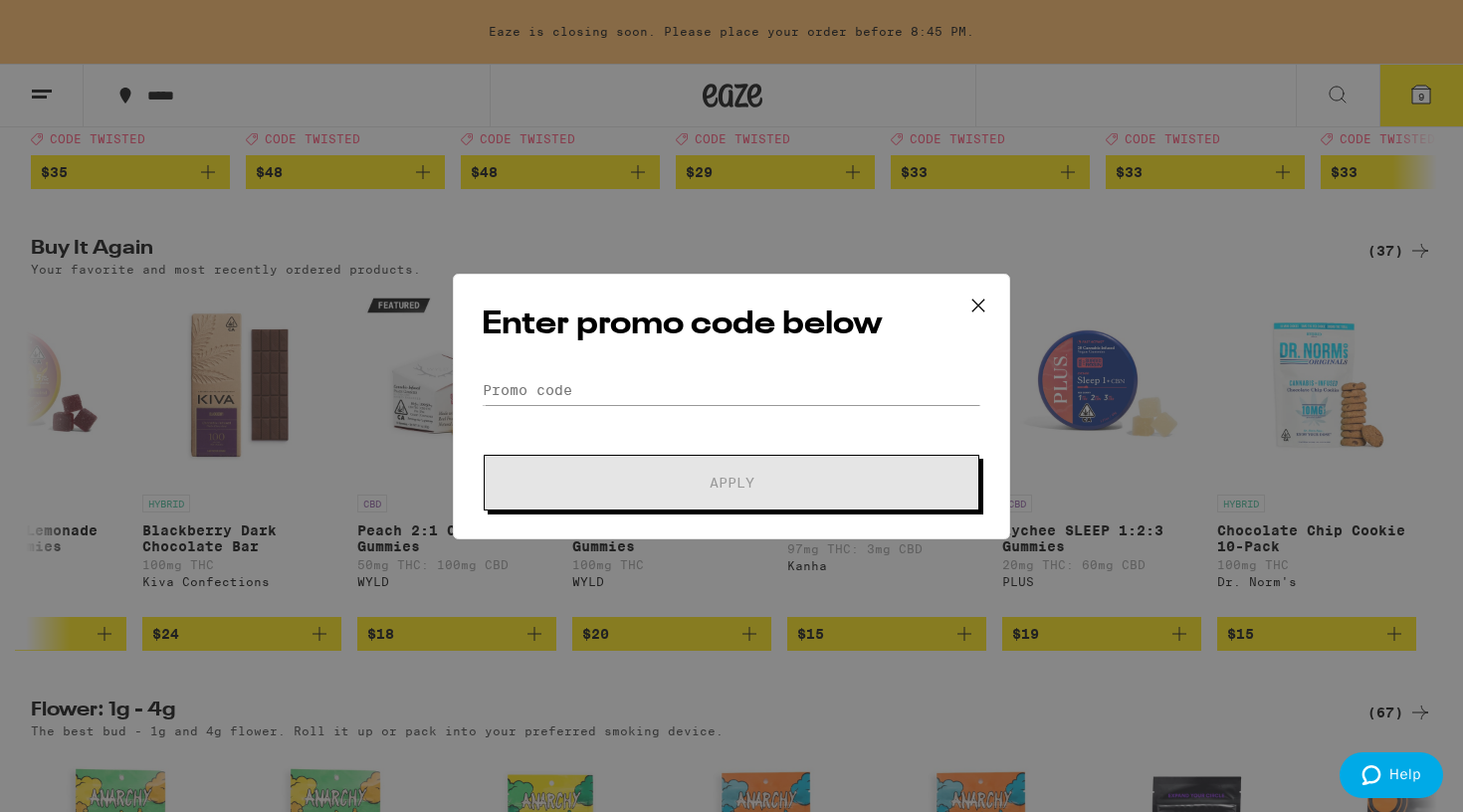 click on "Enter promo code below Promo Code Apply" at bounding box center [732, 406] 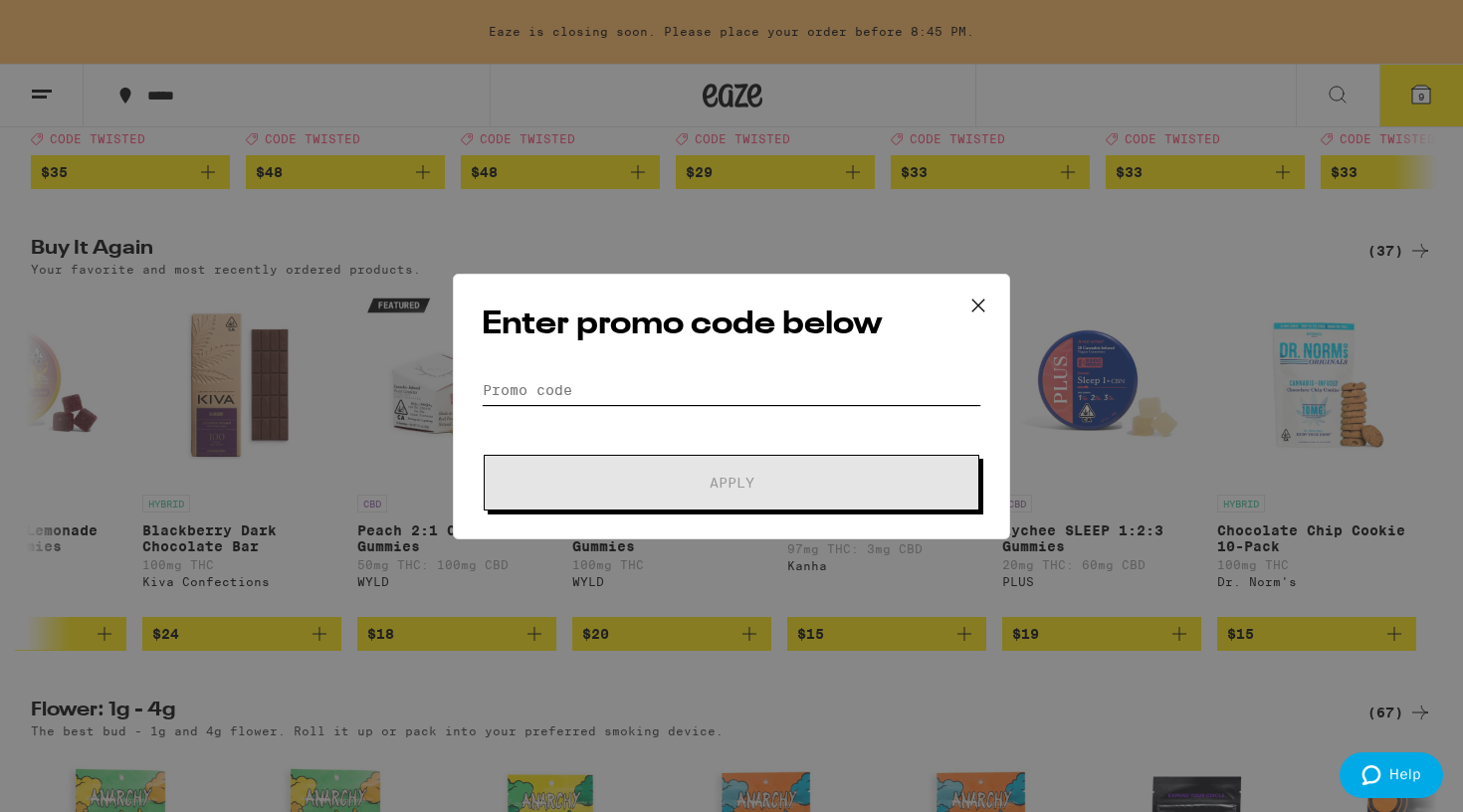 click on "Promo Code" at bounding box center [732, 390] 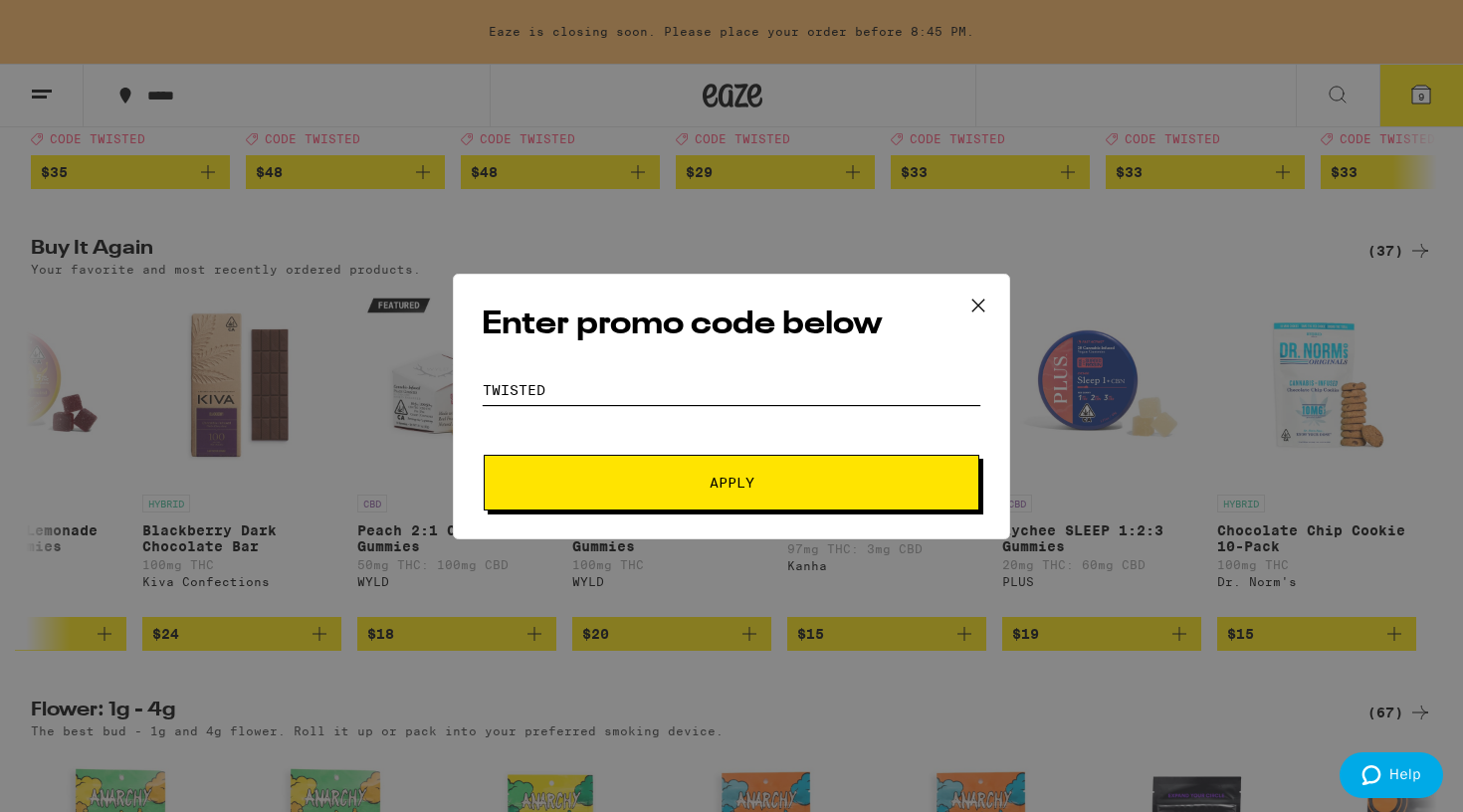type on "twisted" 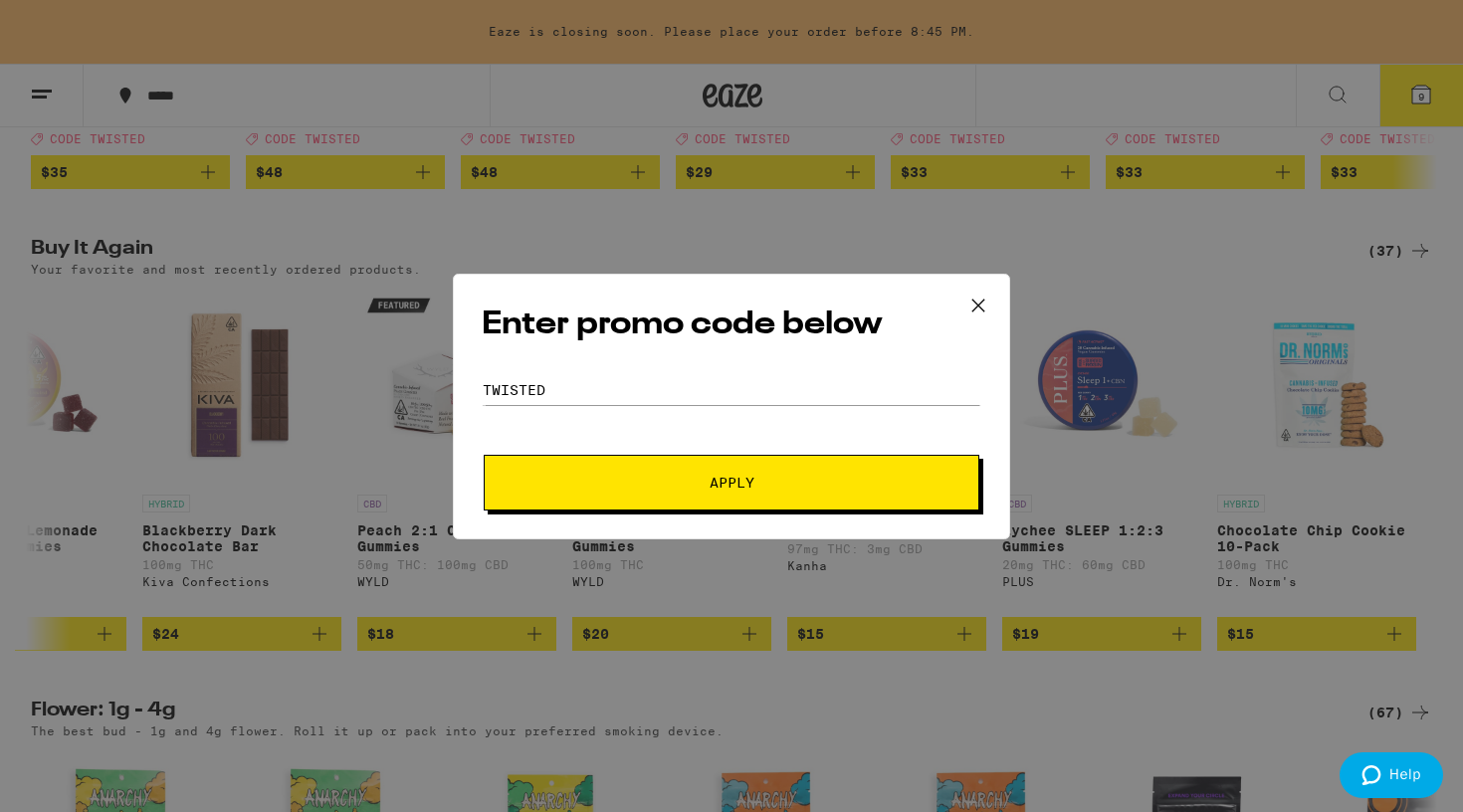 click on "Apply" at bounding box center (732, 483) 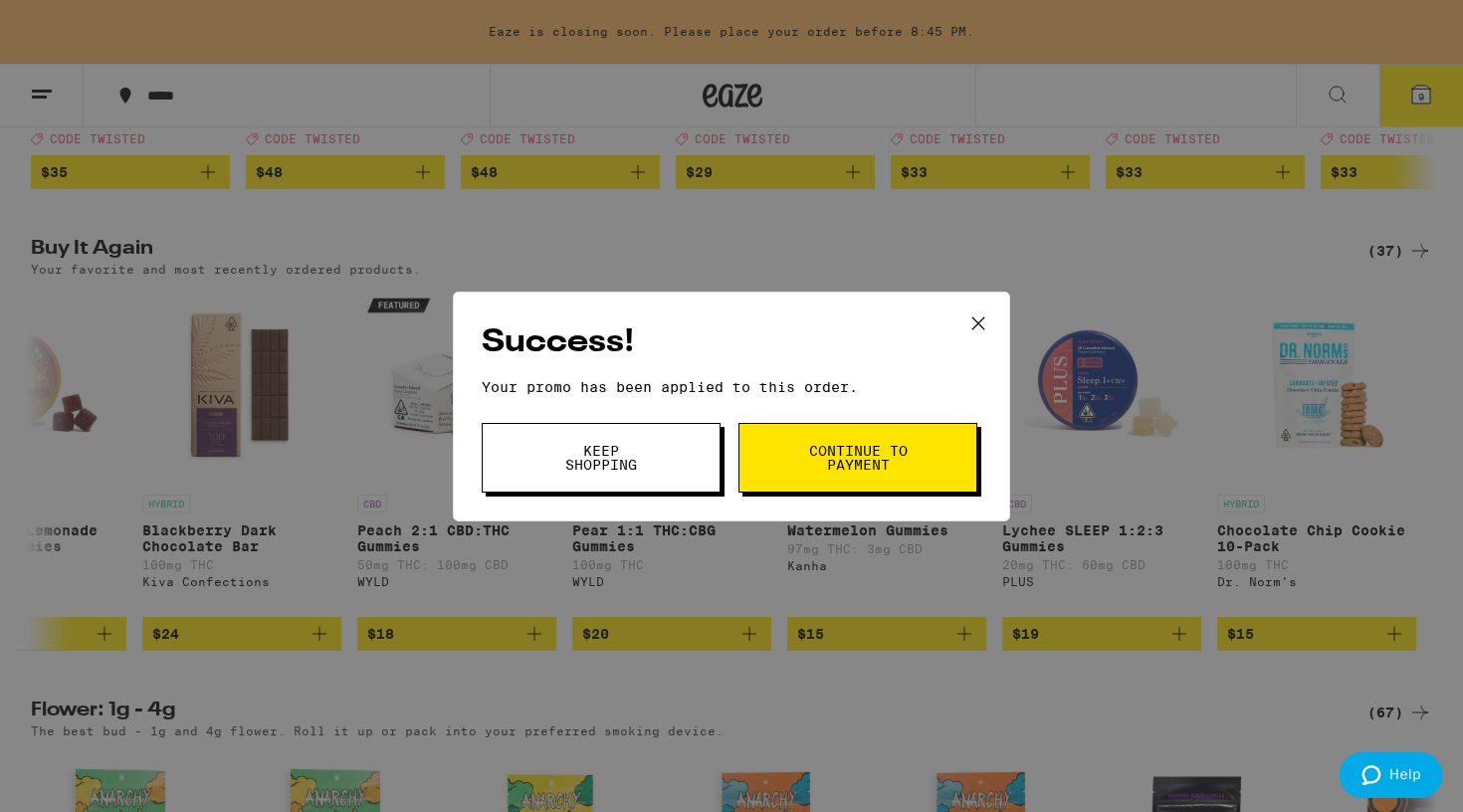 click on "Keep Shopping" at bounding box center [601, 458] 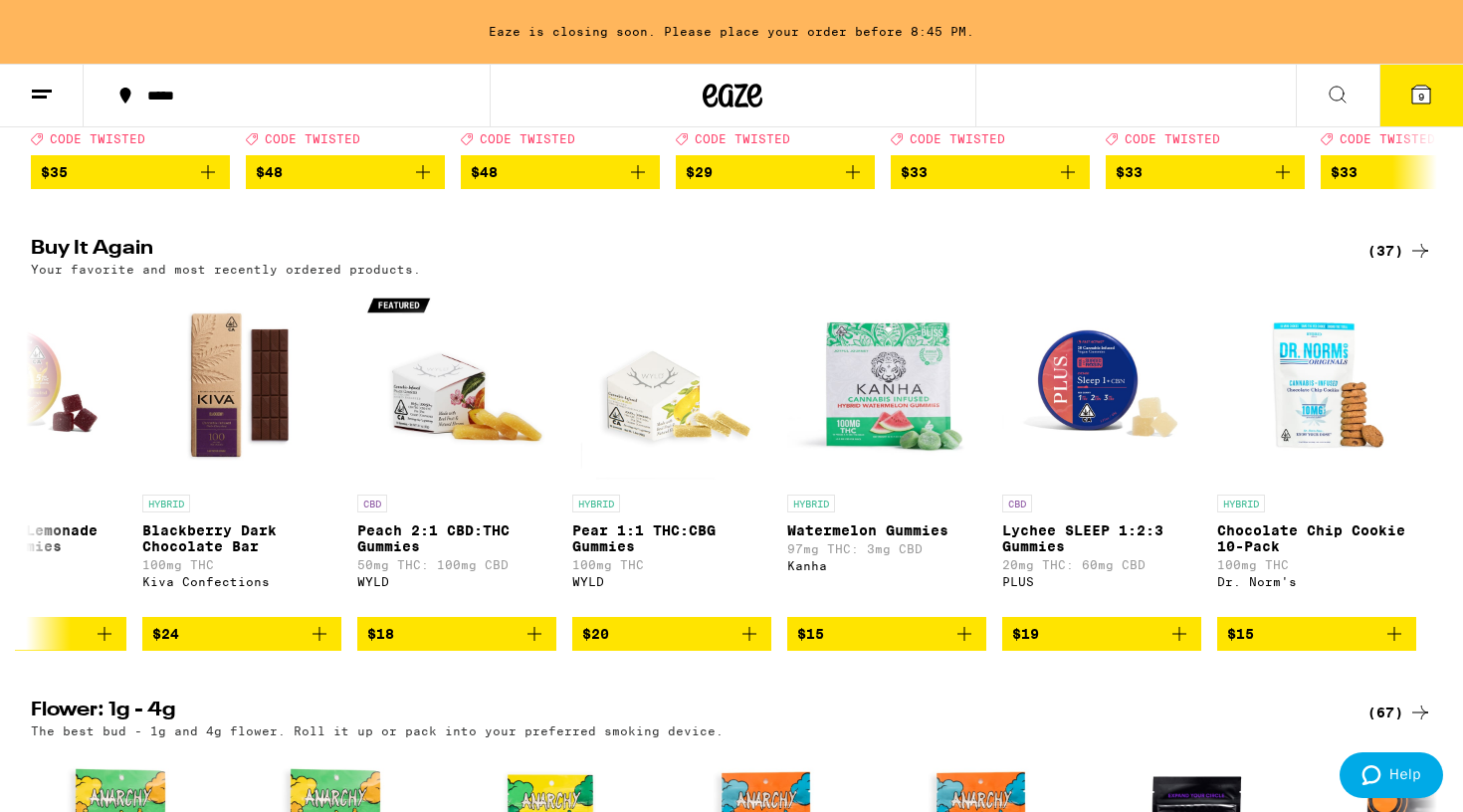 click on "9" at bounding box center [1421, 97] 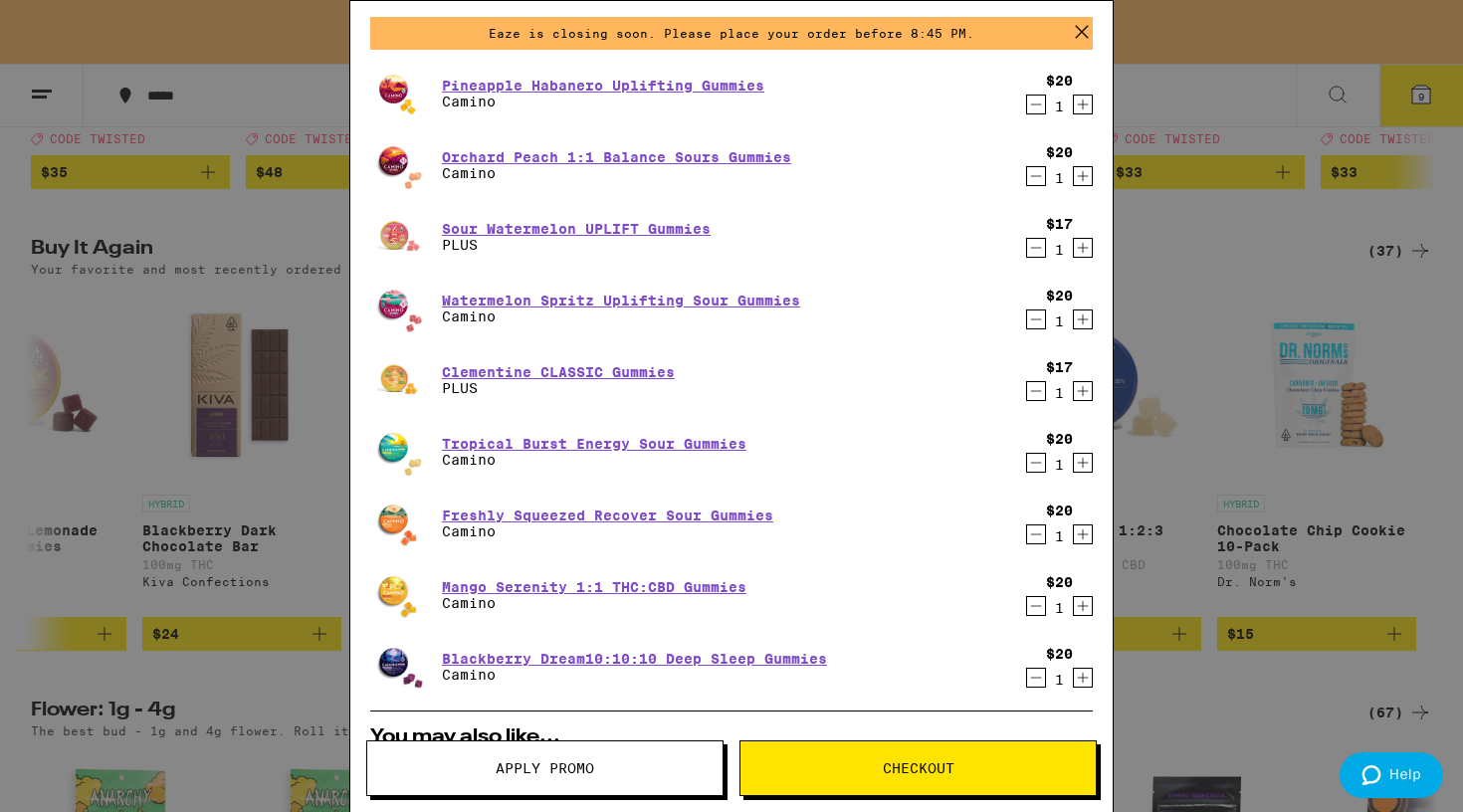 scroll, scrollTop: 67, scrollLeft: 0, axis: vertical 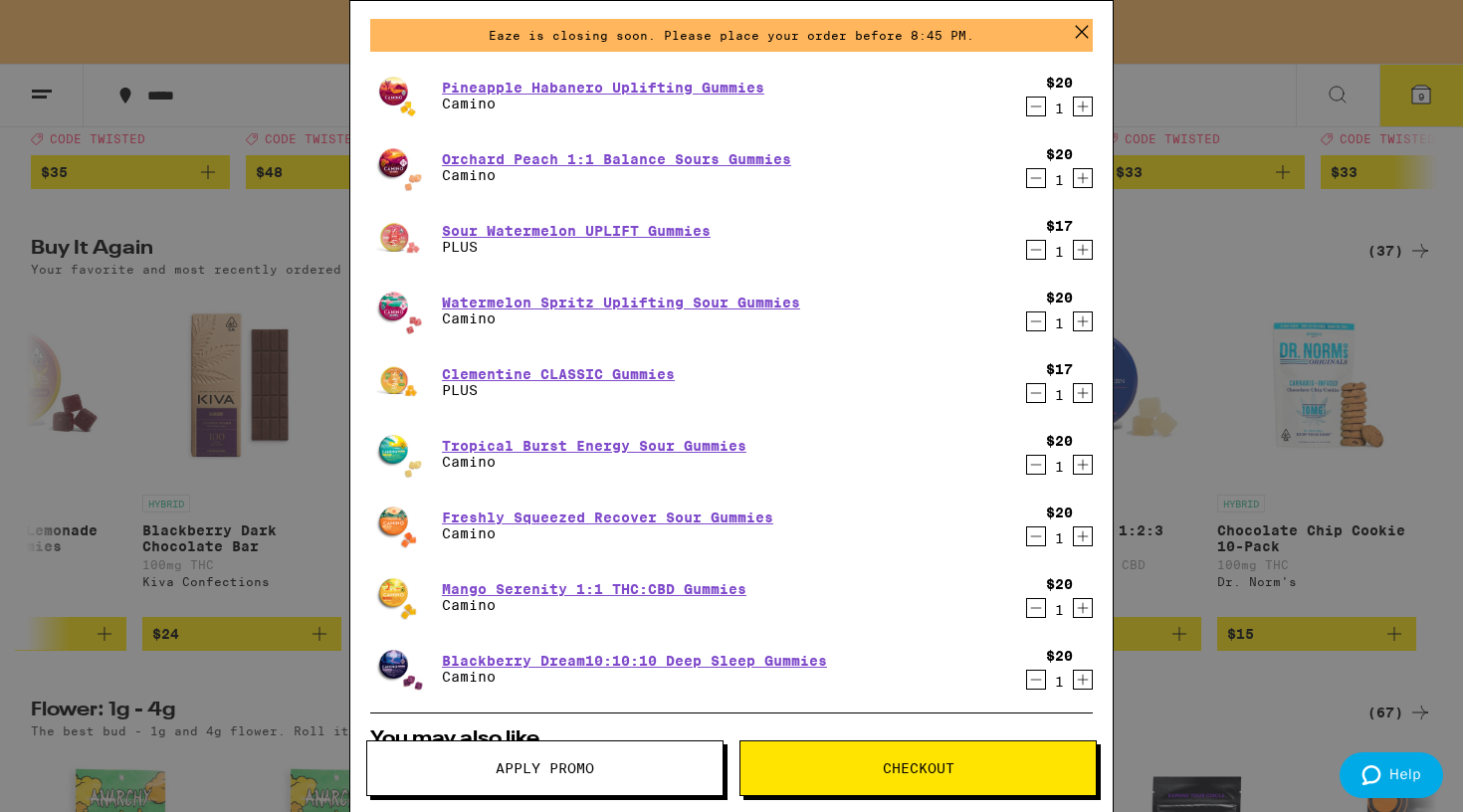 click 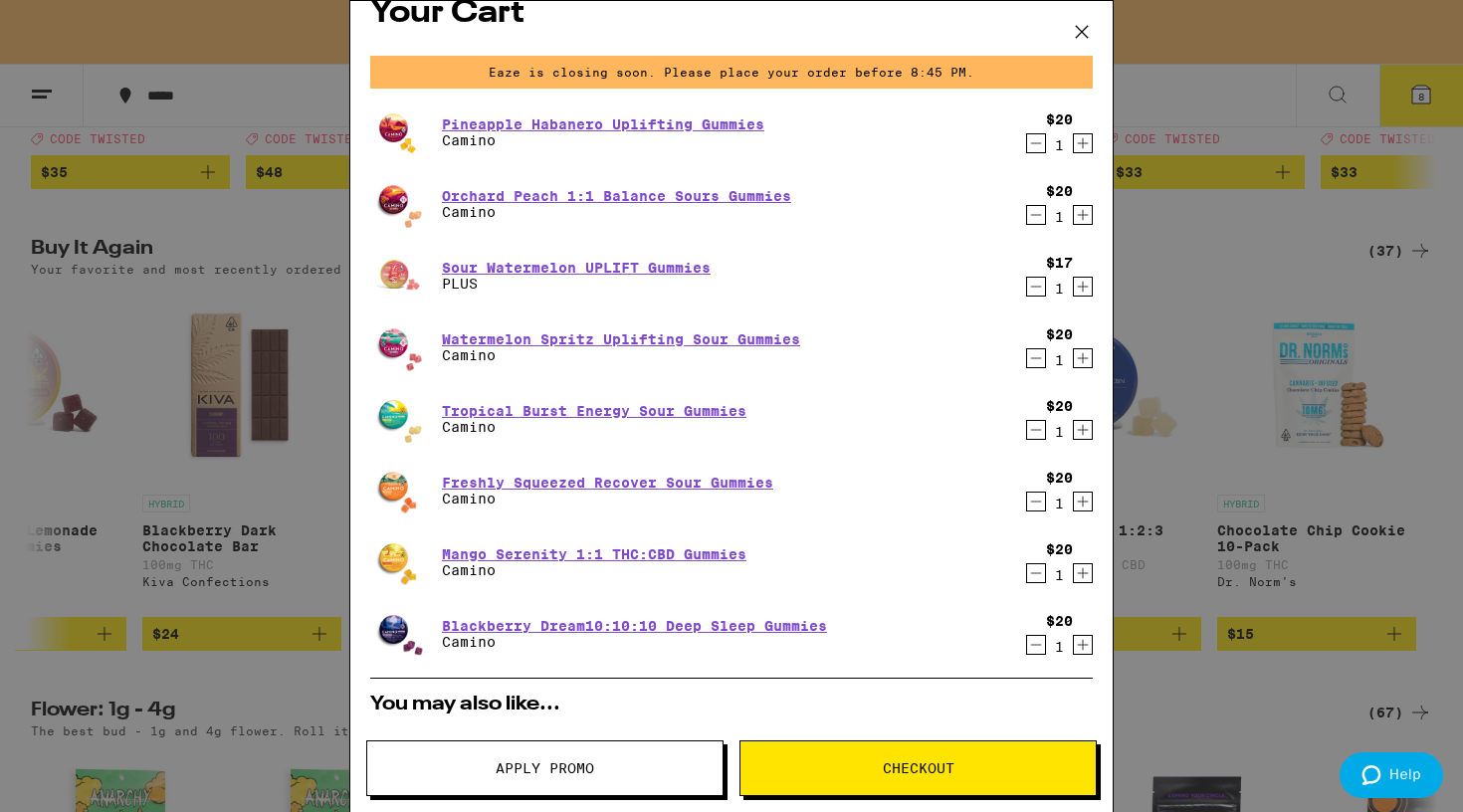 scroll, scrollTop: 31, scrollLeft: 0, axis: vertical 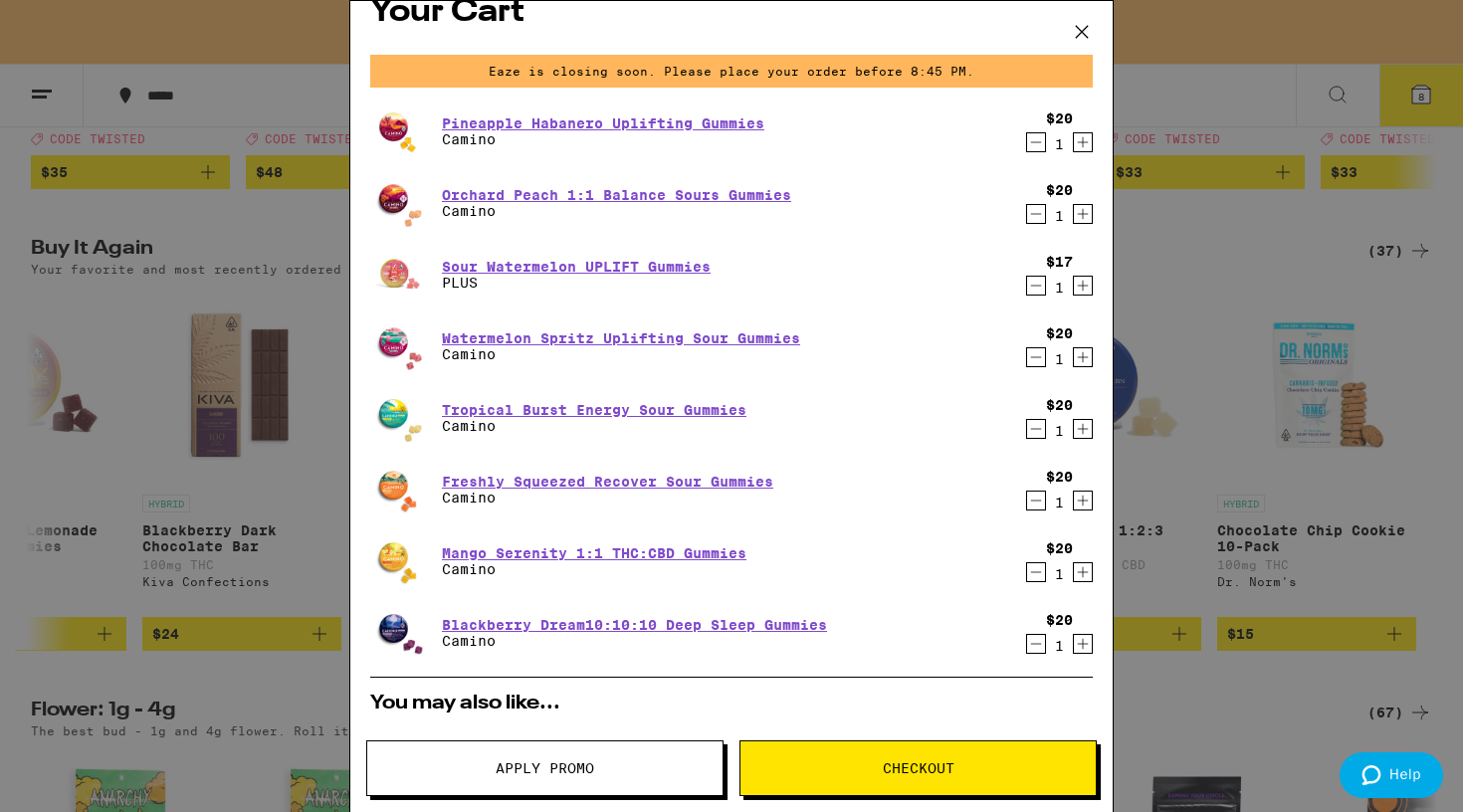 click 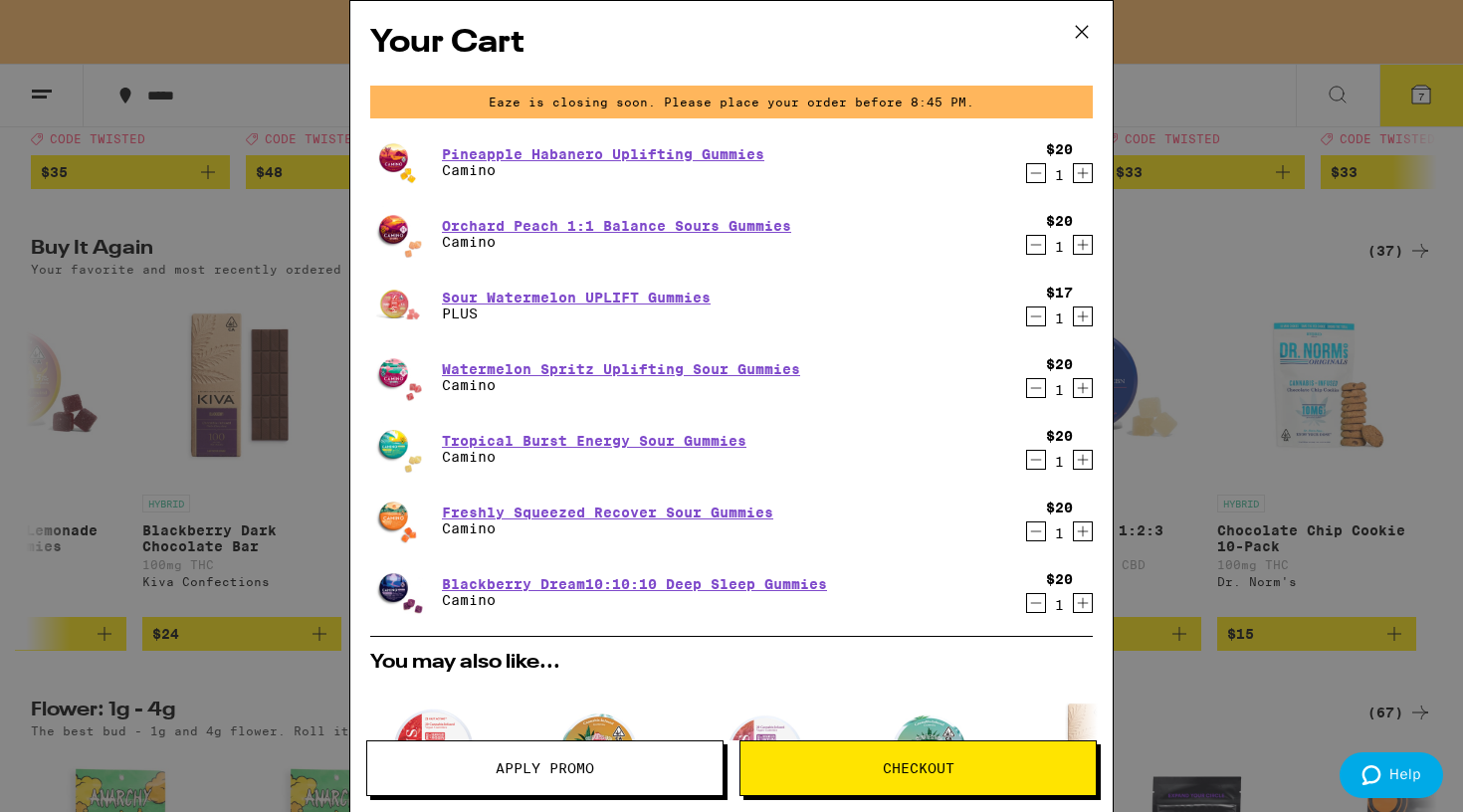 scroll, scrollTop: 0, scrollLeft: 0, axis: both 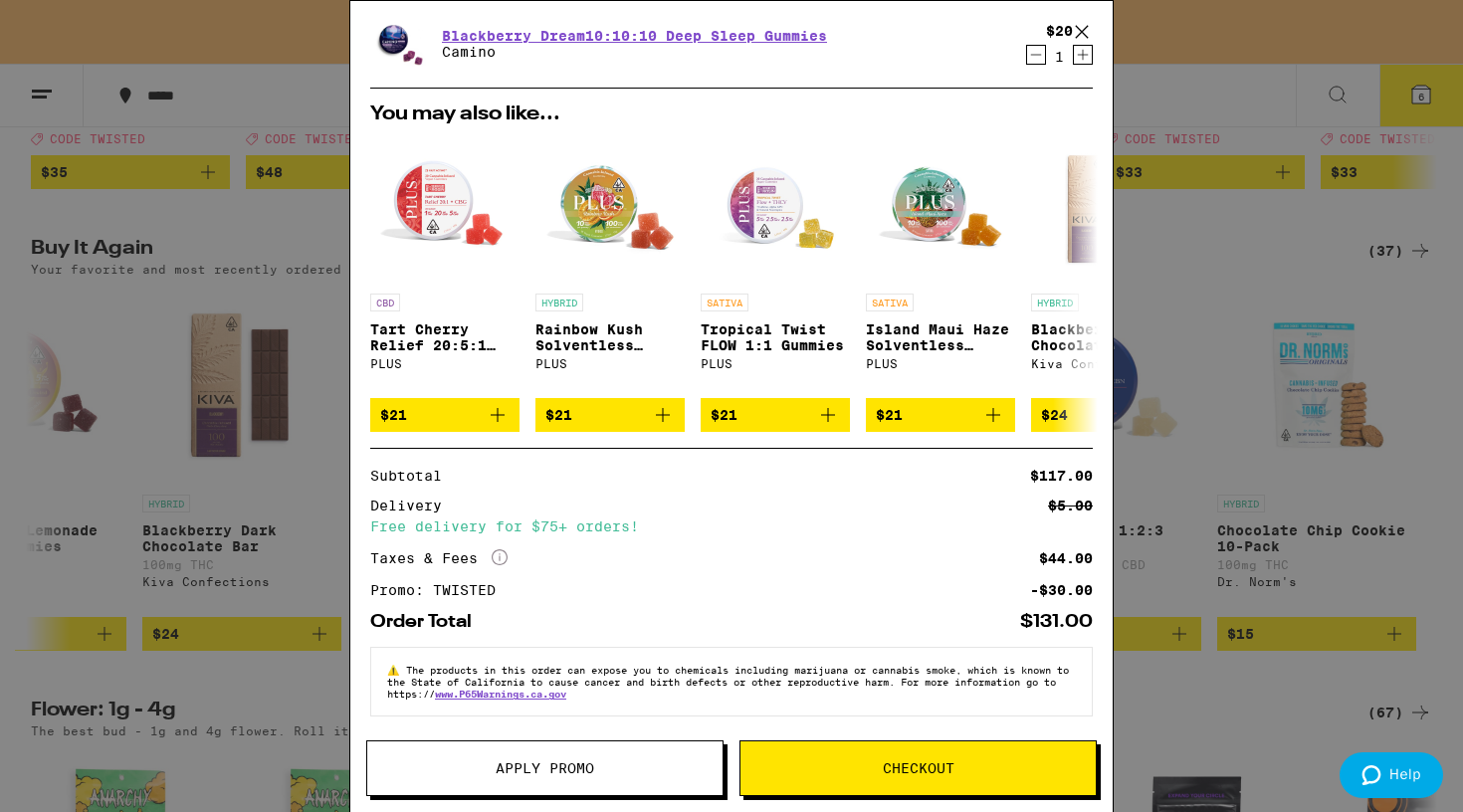 click on "Checkout" at bounding box center [918, 768] 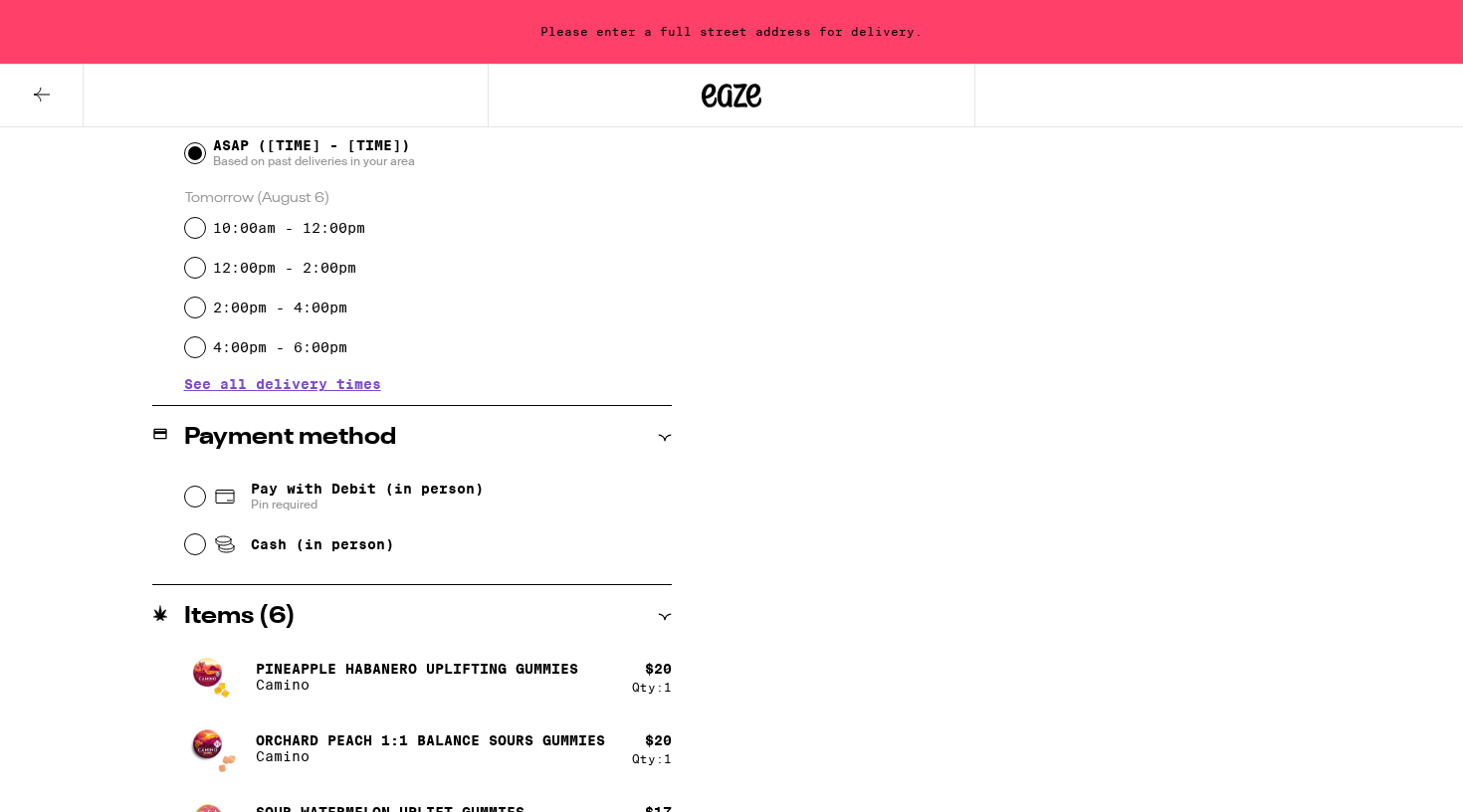 scroll, scrollTop: 0, scrollLeft: 0, axis: both 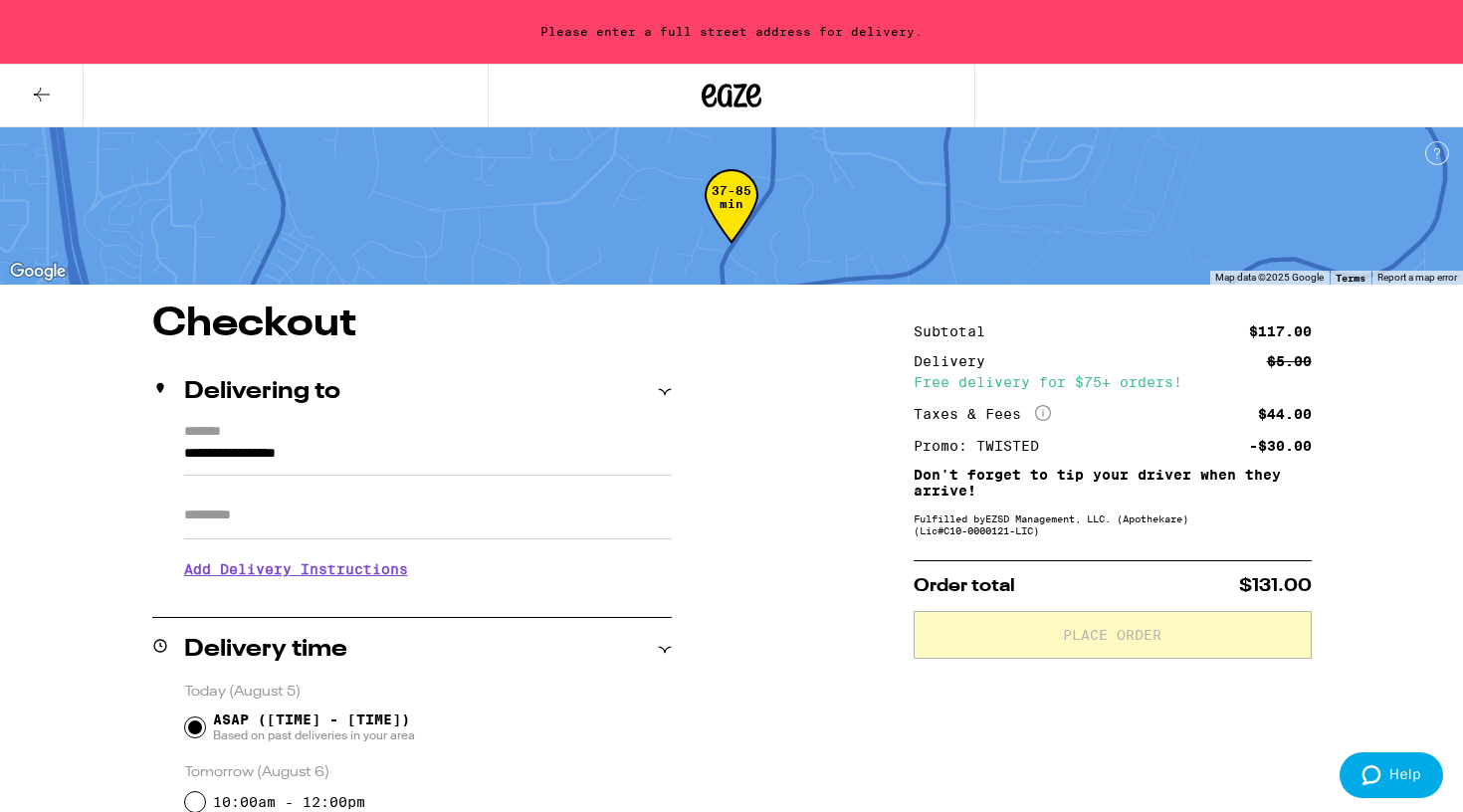 click on "**********" at bounding box center (428, 459) 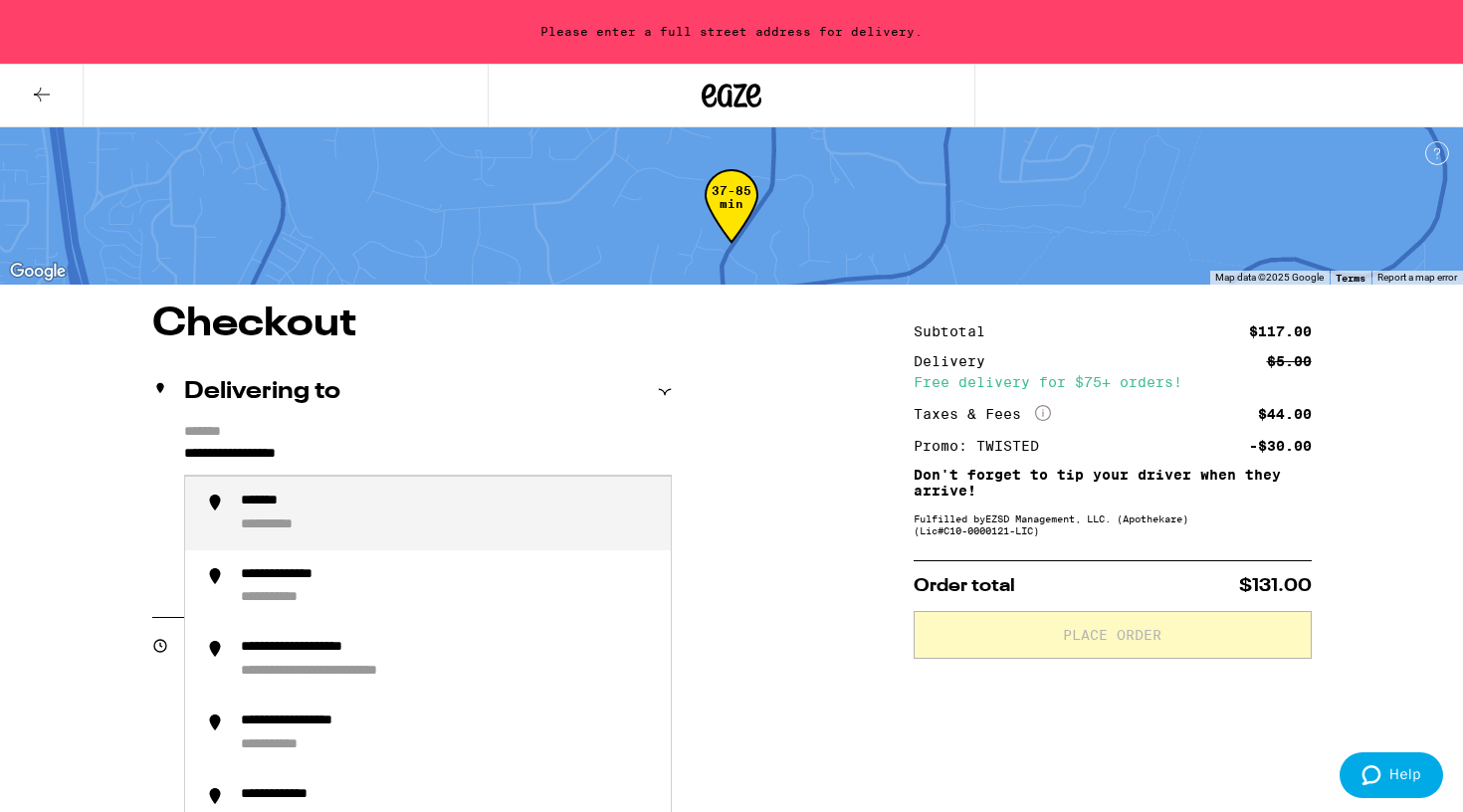 click on "**********" at bounding box center [428, 459] 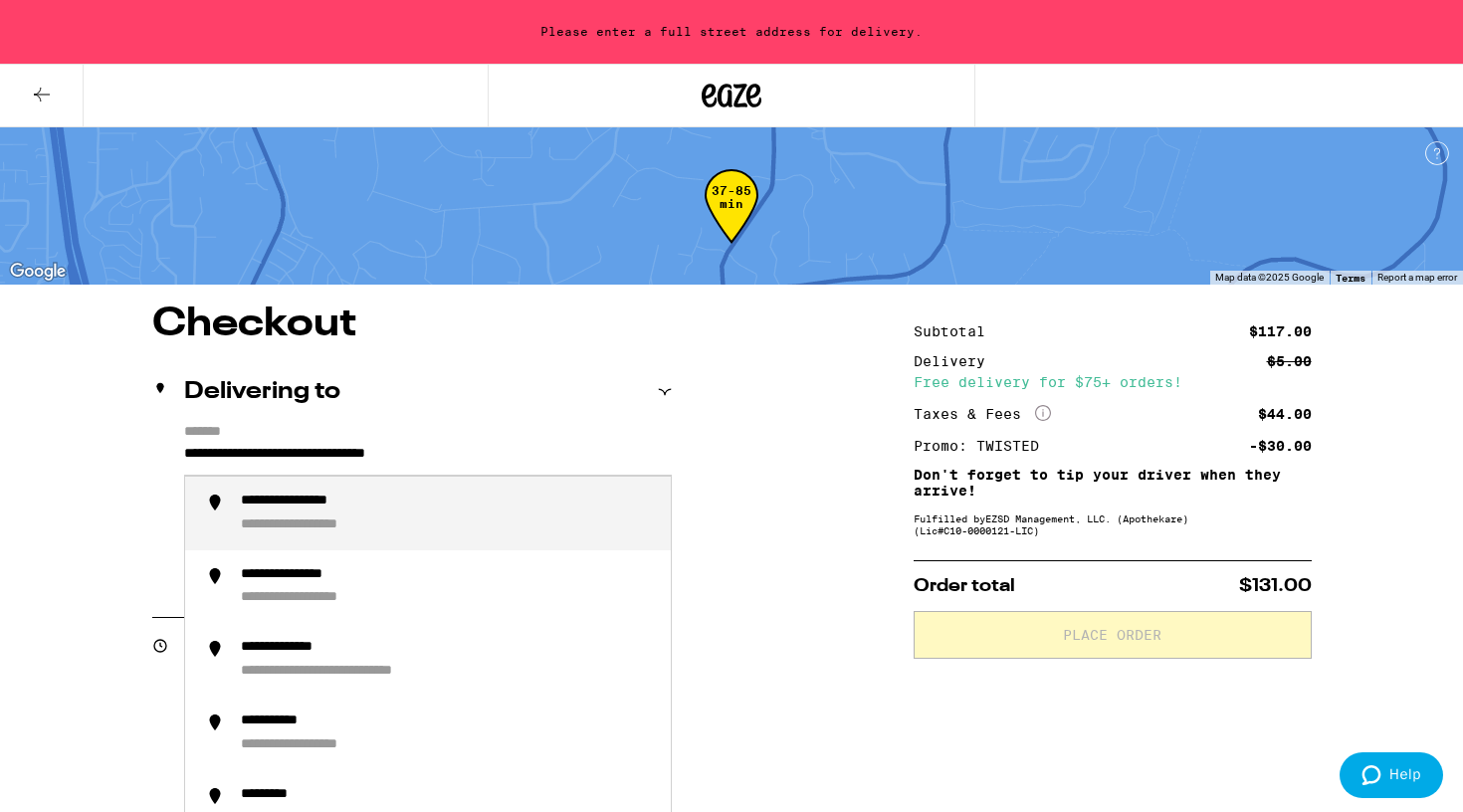 click on "**********" at bounding box center (448, 513) 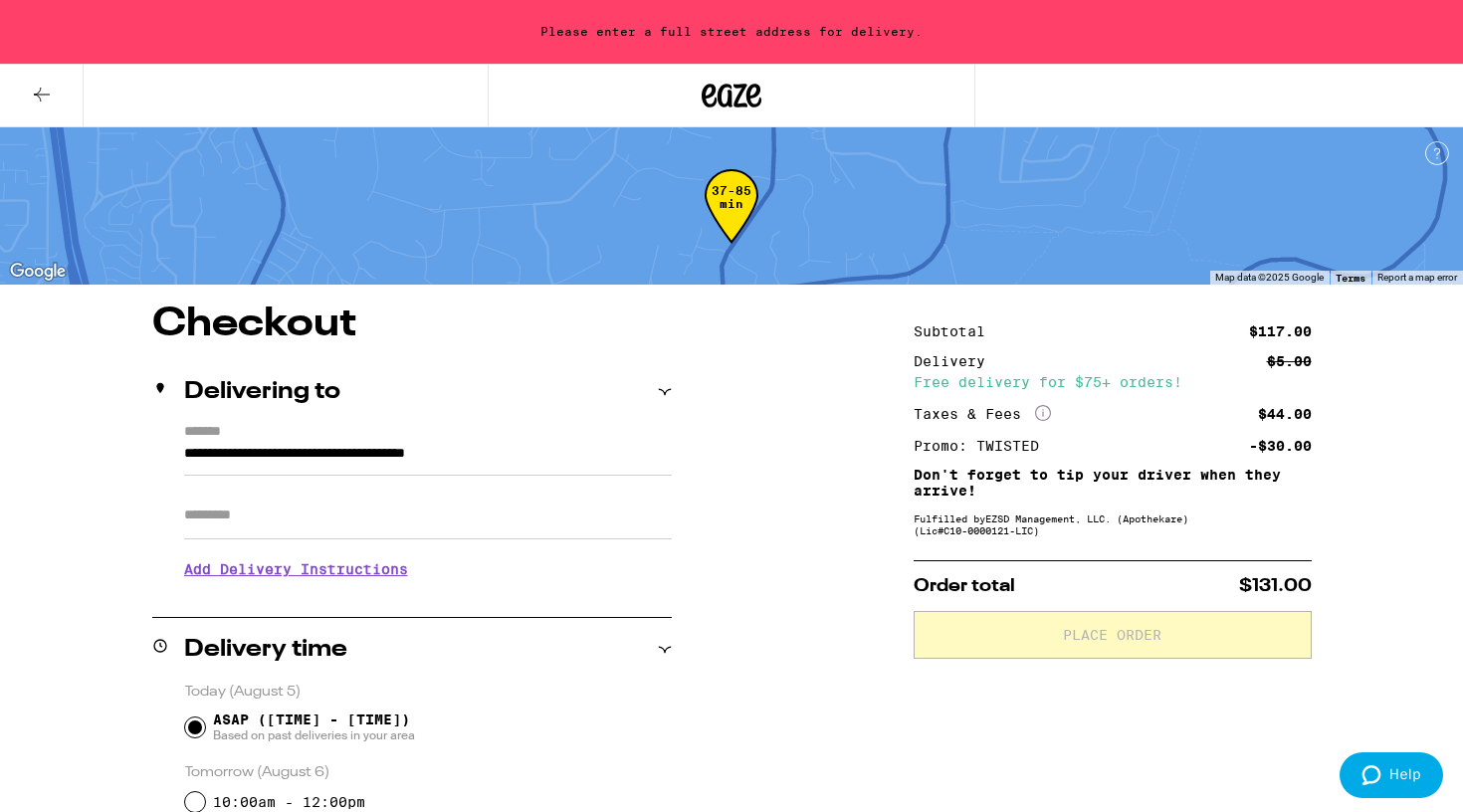 type on "**********" 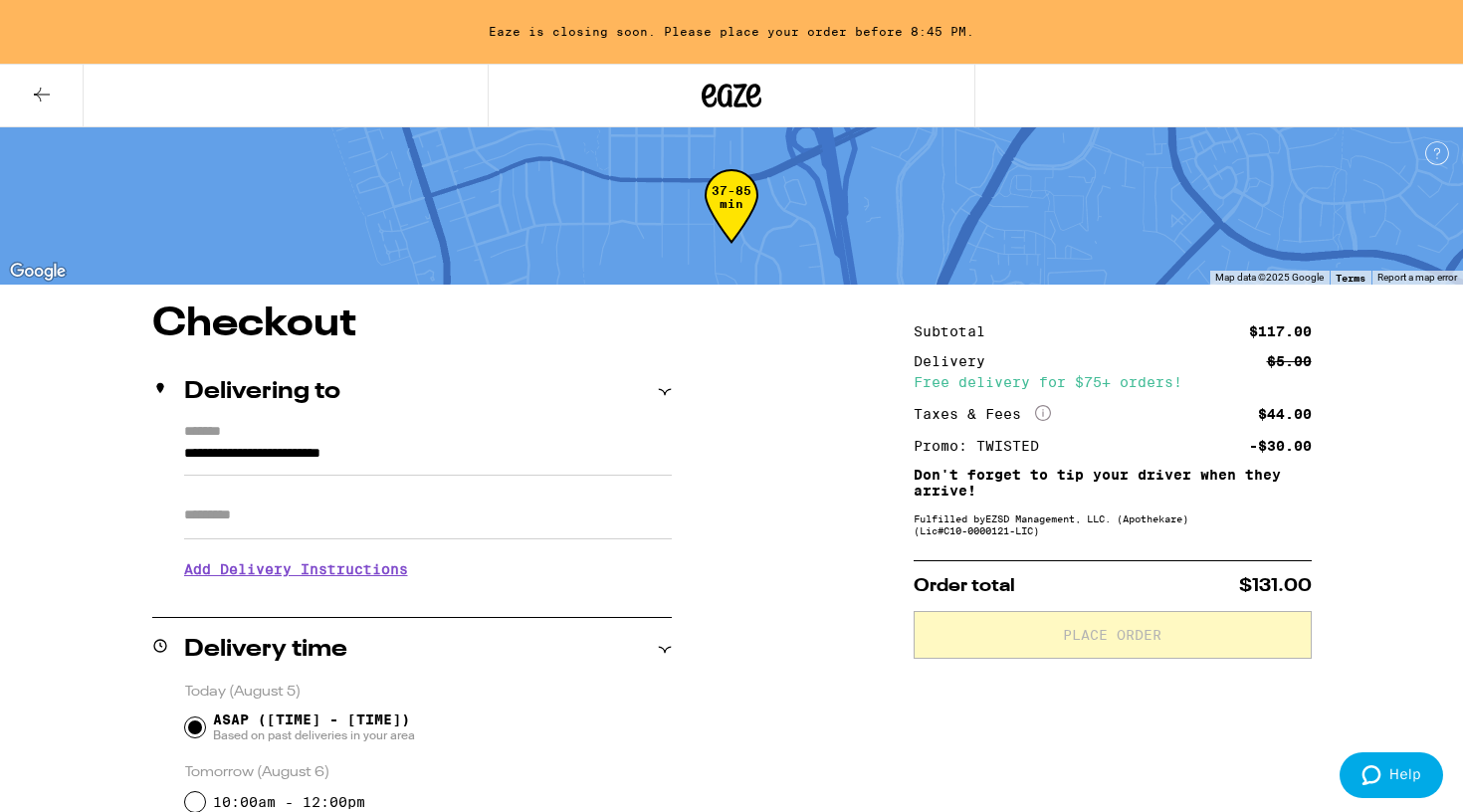 click on "Apt/Suite" at bounding box center (428, 515) 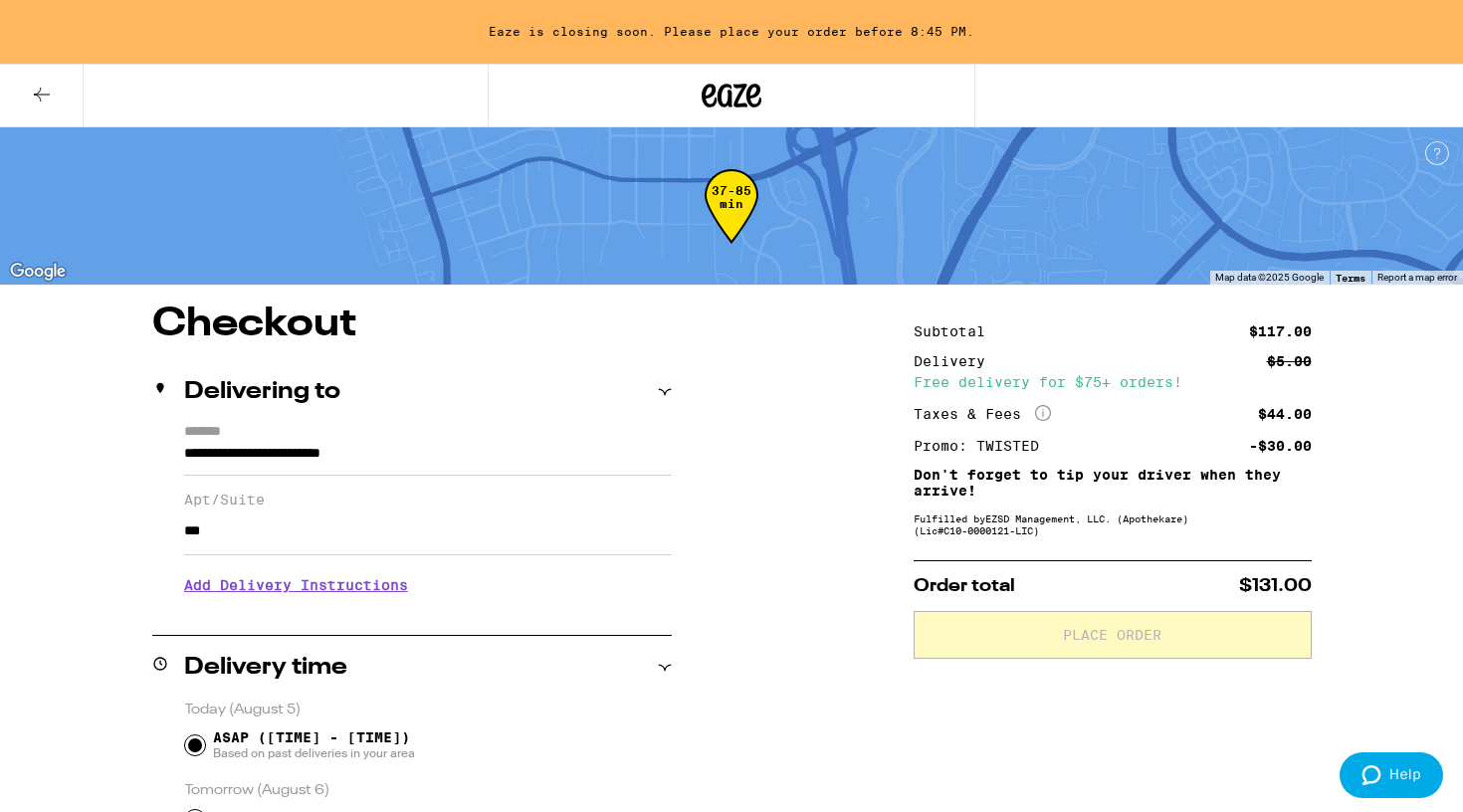 type on "***" 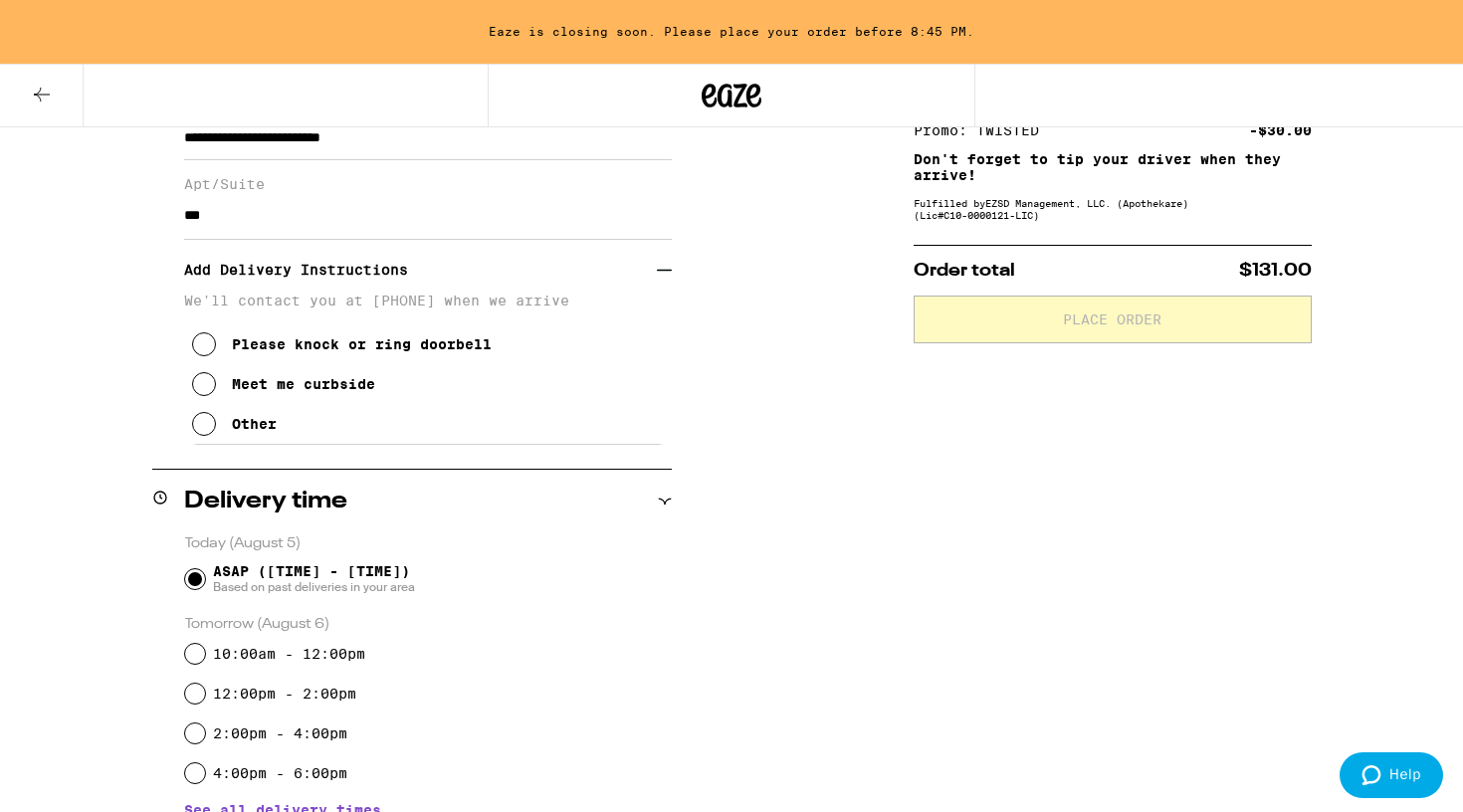 scroll, scrollTop: 339, scrollLeft: 0, axis: vertical 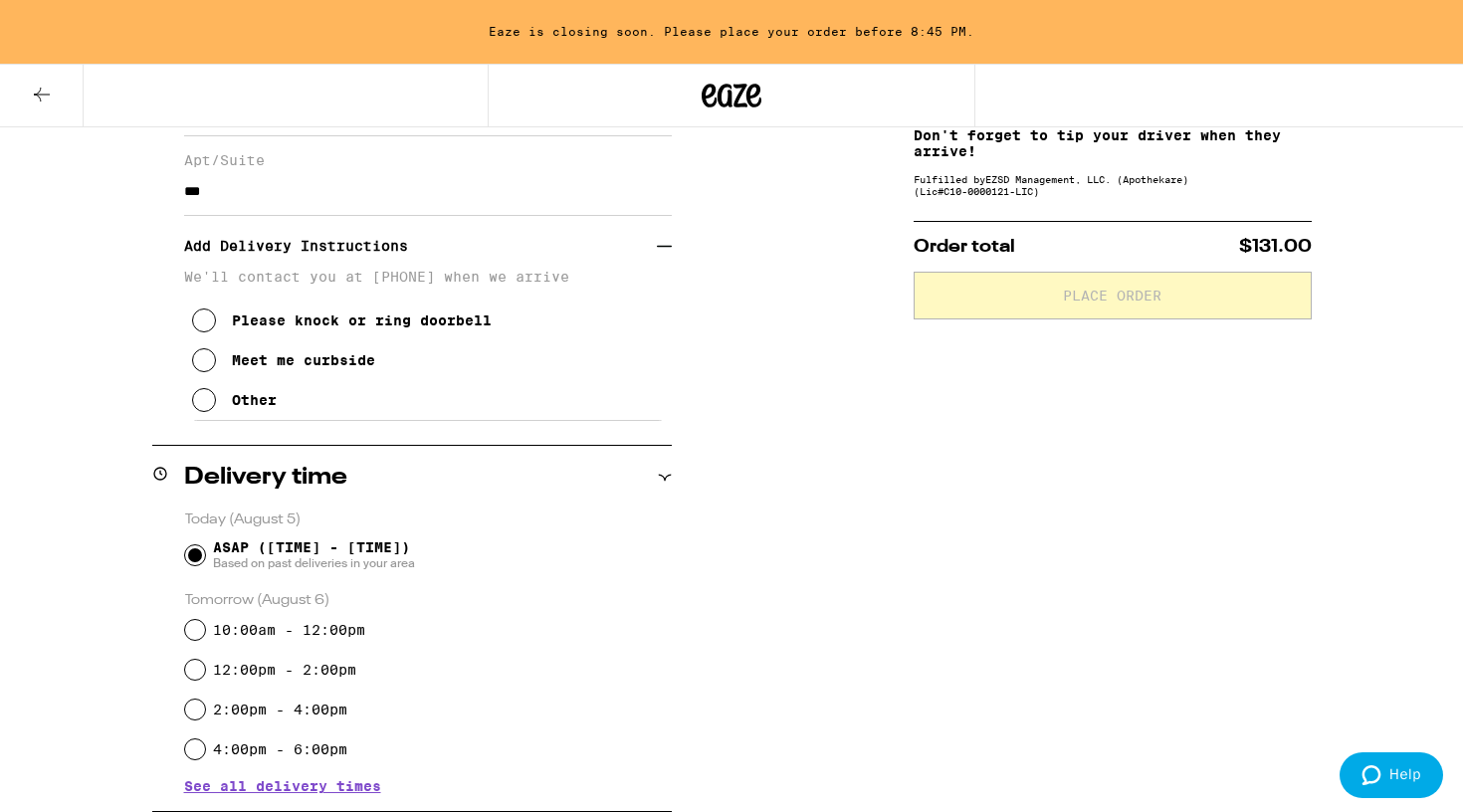 click at bounding box center (204, 320) 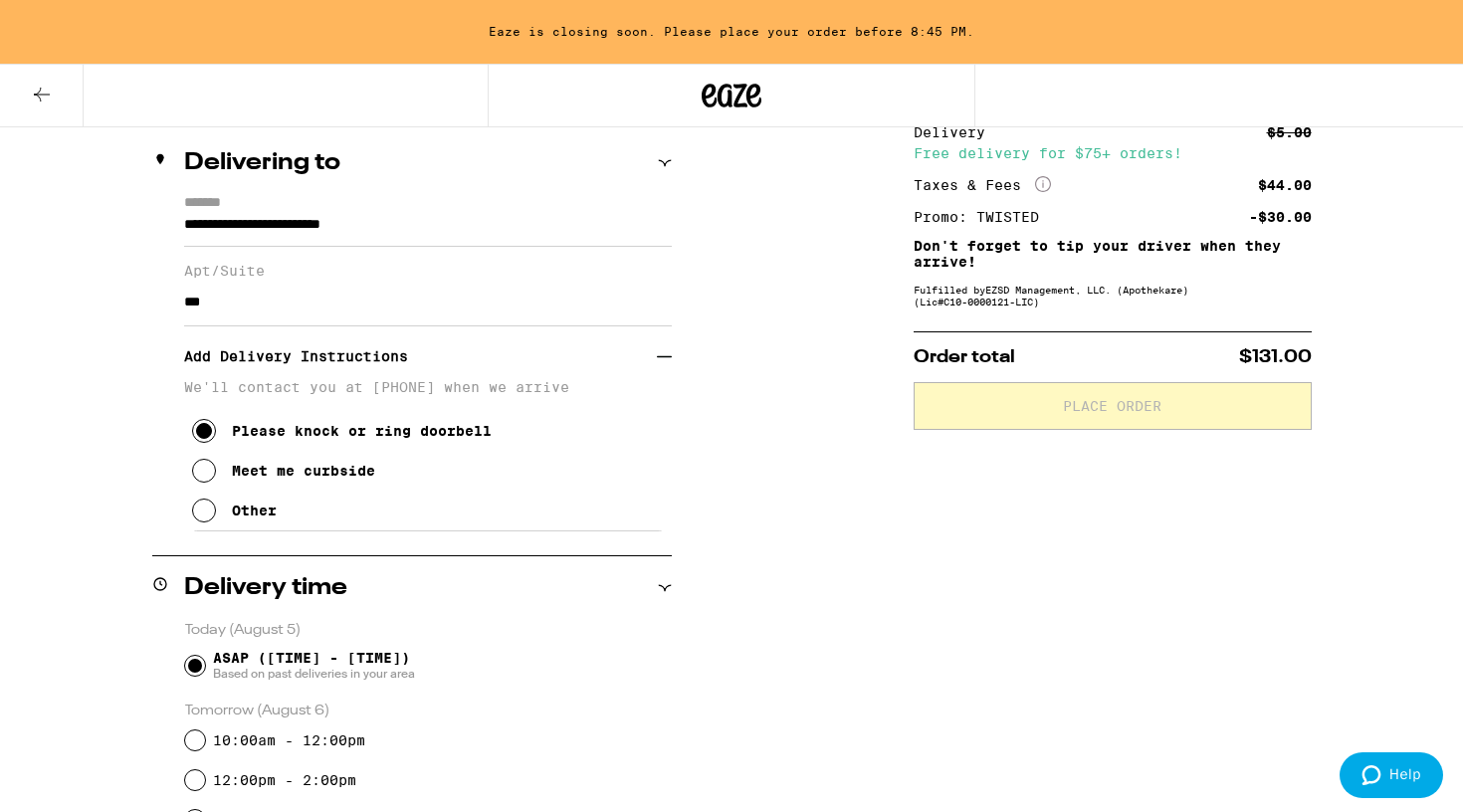 scroll, scrollTop: 225, scrollLeft: 0, axis: vertical 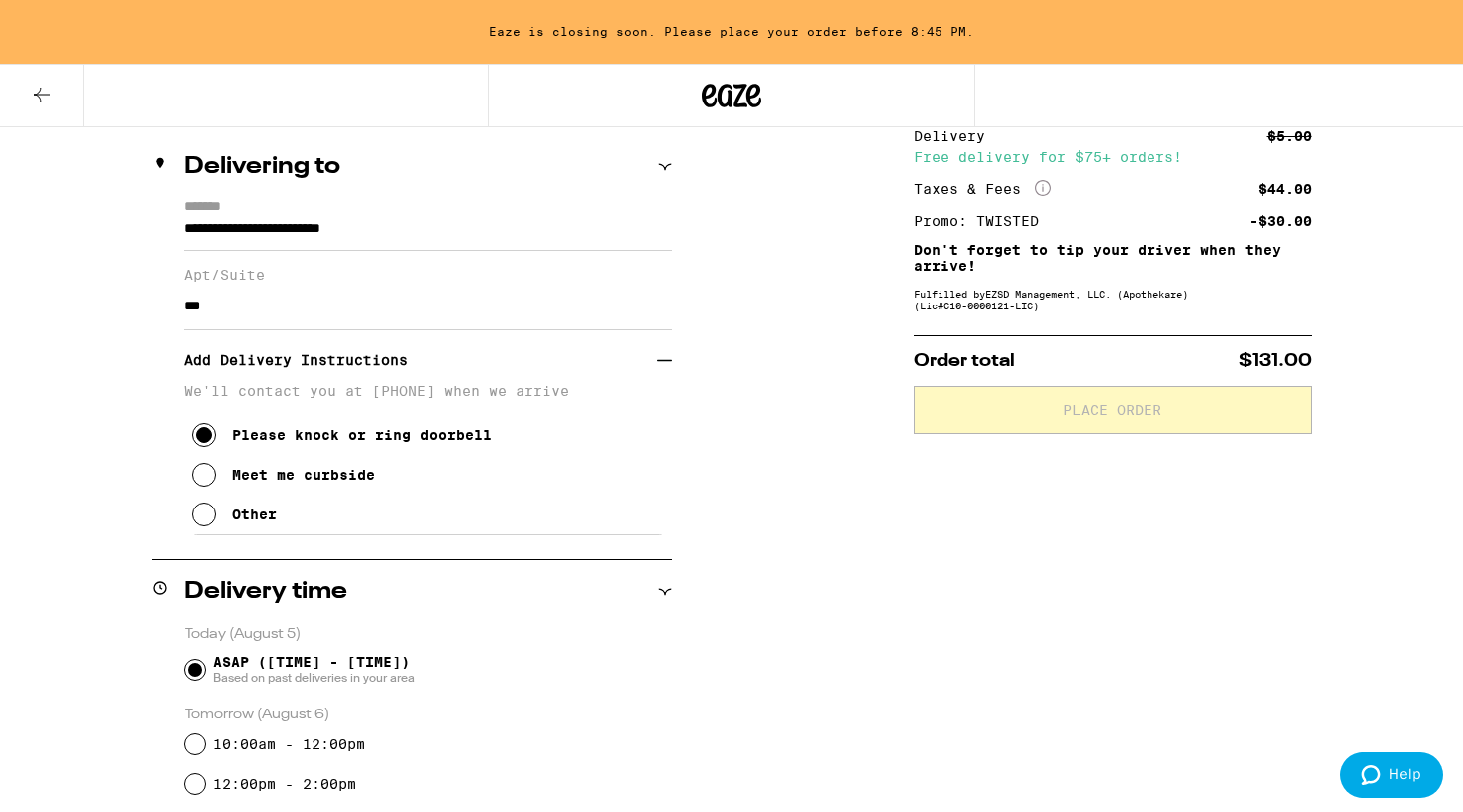 click at bounding box center (204, 514) 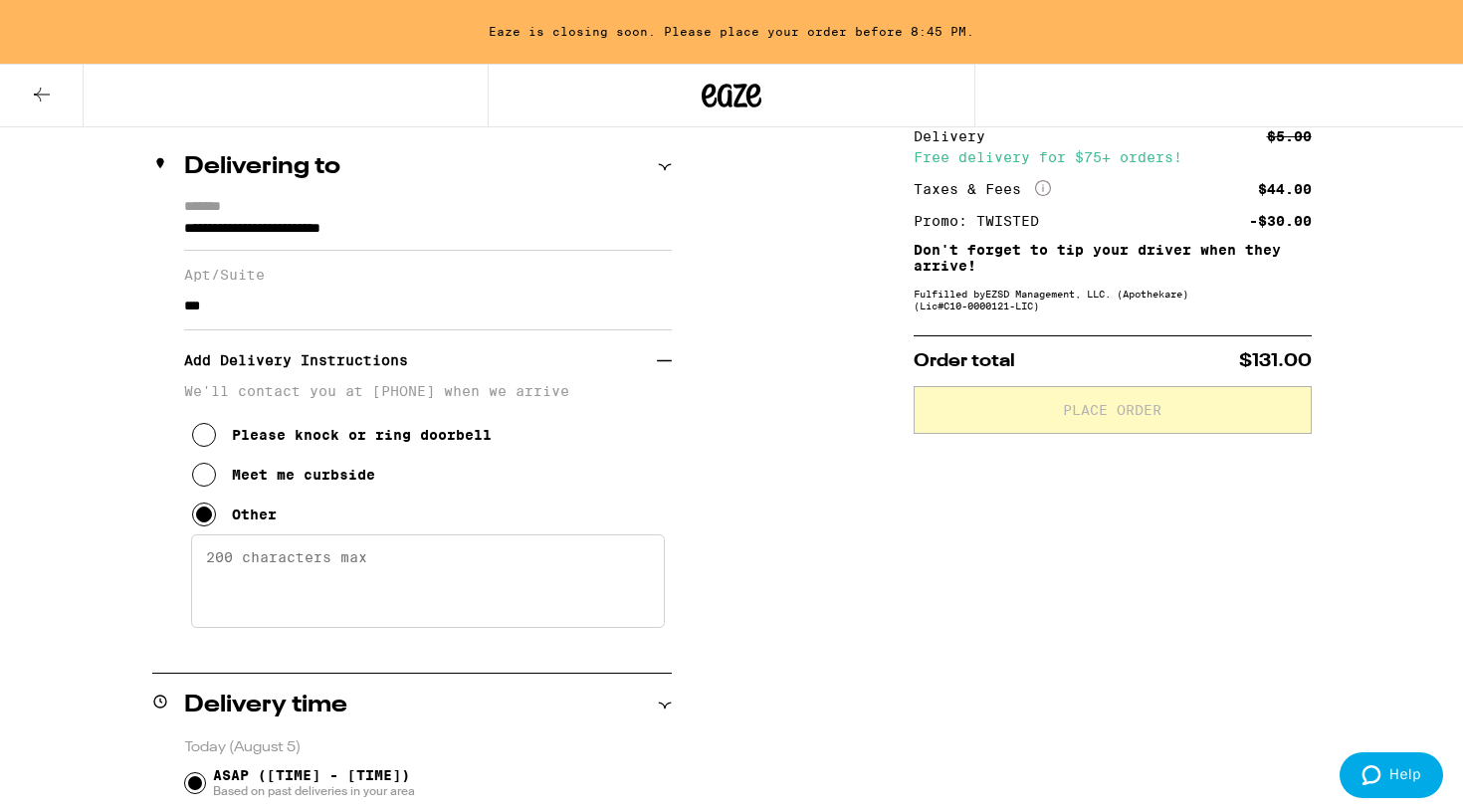 click on "Enter any other delivery instructions you want driver to know" at bounding box center (428, 581) 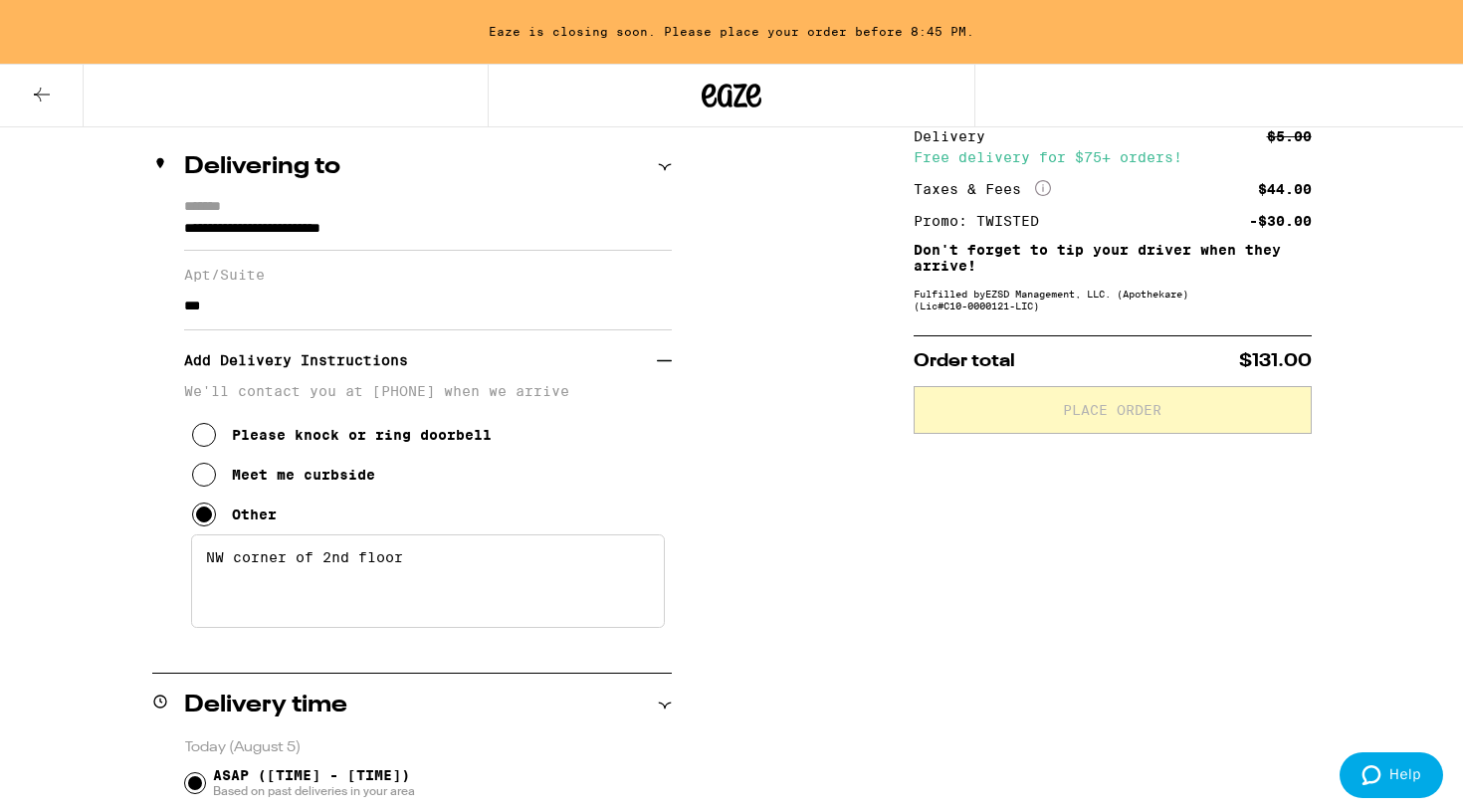 click on "NW corner of 2nd floor" at bounding box center [428, 581] 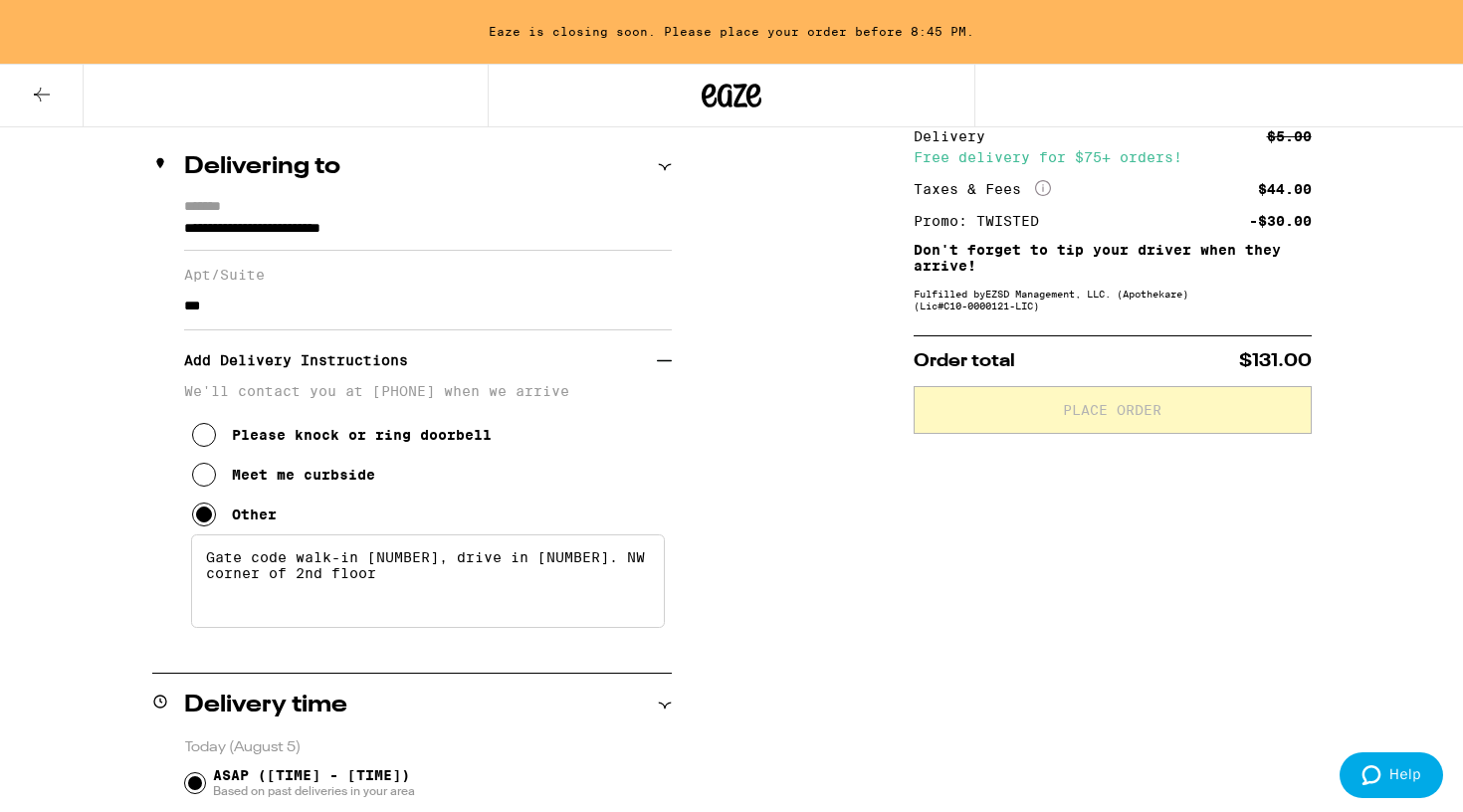 click on "Gate code walk-in [NUMBER], drive in [NUMBER]. NW corner of 2nd floor" at bounding box center (428, 581) 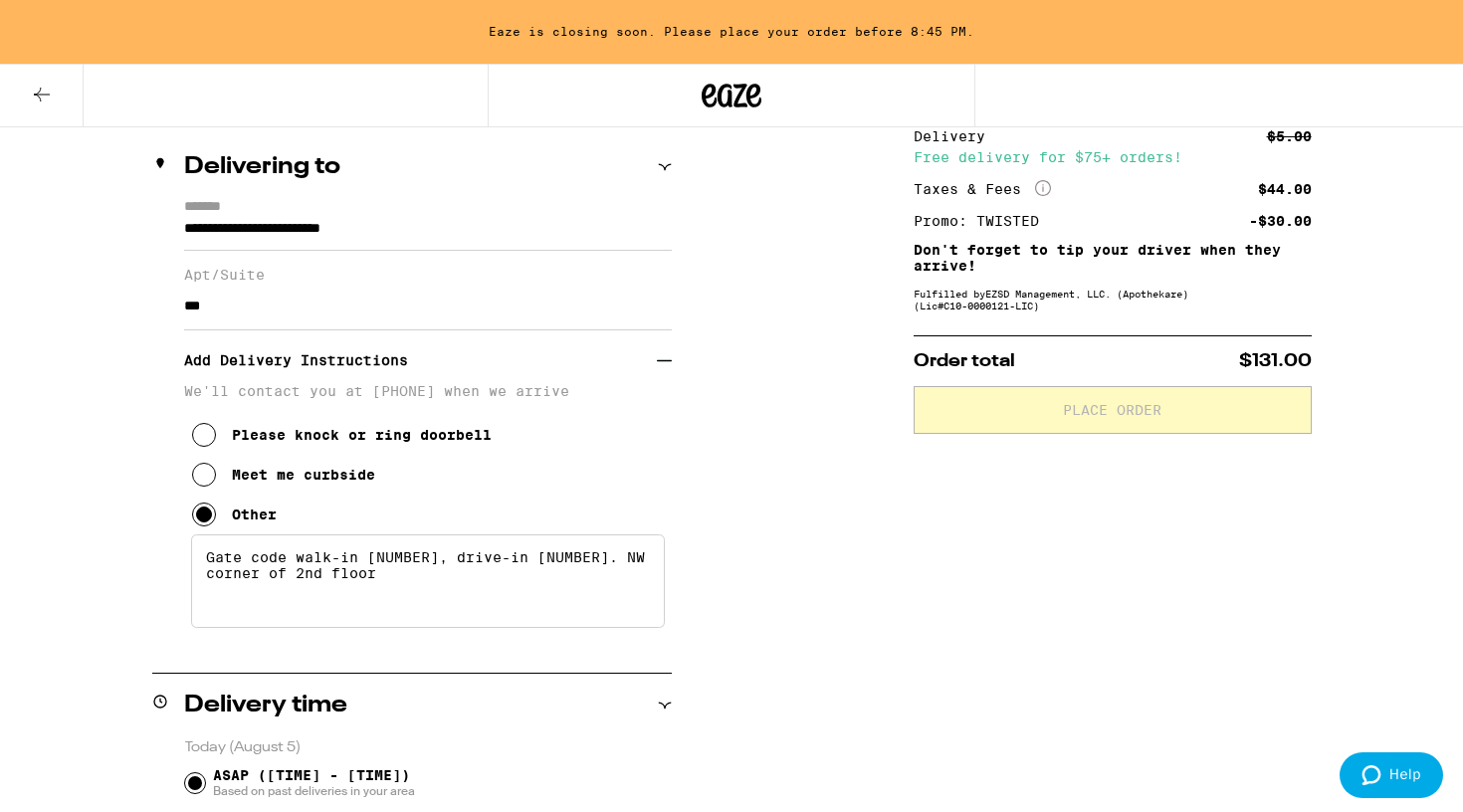 click on "Gate code walk-in [NUMBER], drive-in [NUMBER]. NW corner of 2nd floor" at bounding box center [428, 581] 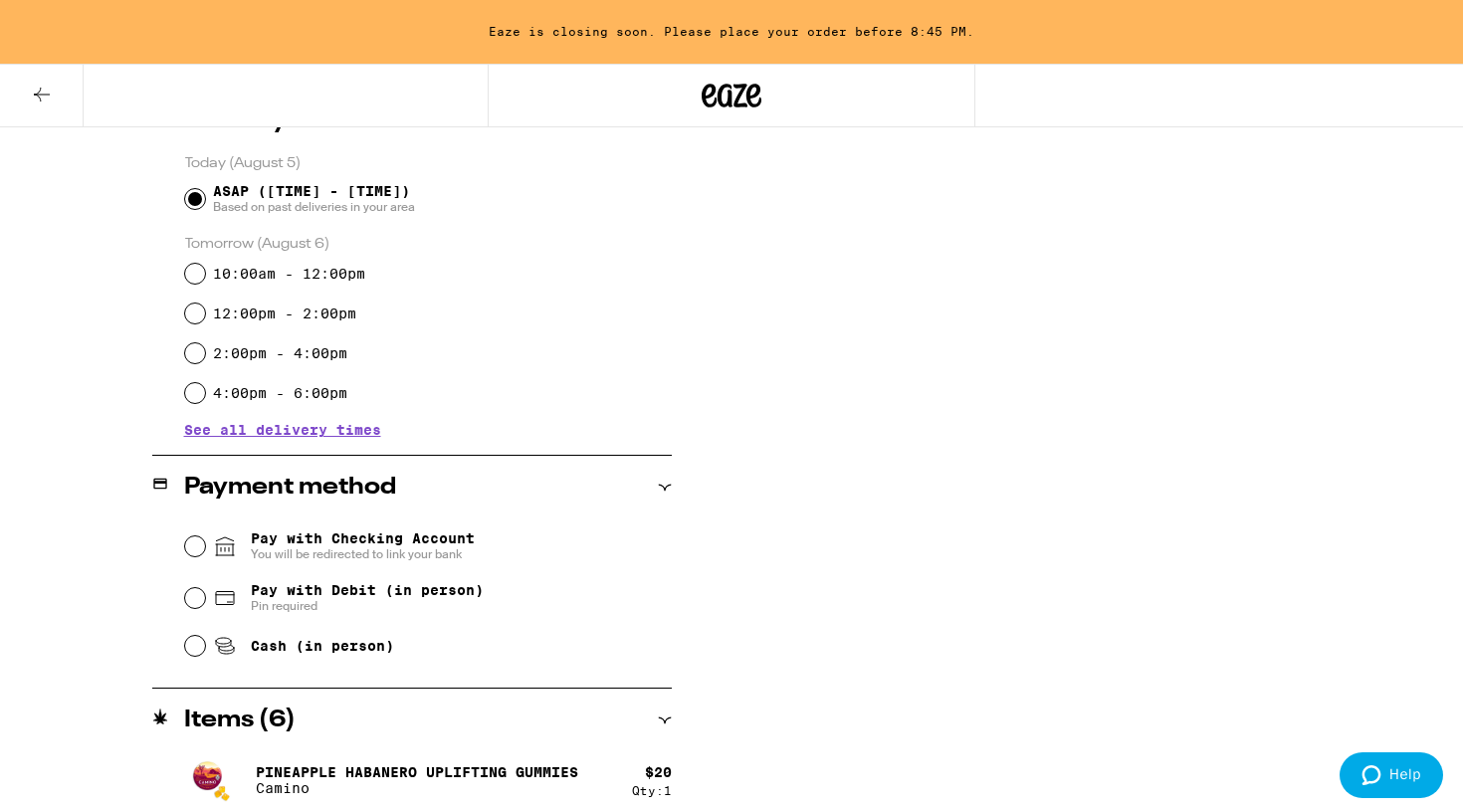 scroll, scrollTop: 898, scrollLeft: 0, axis: vertical 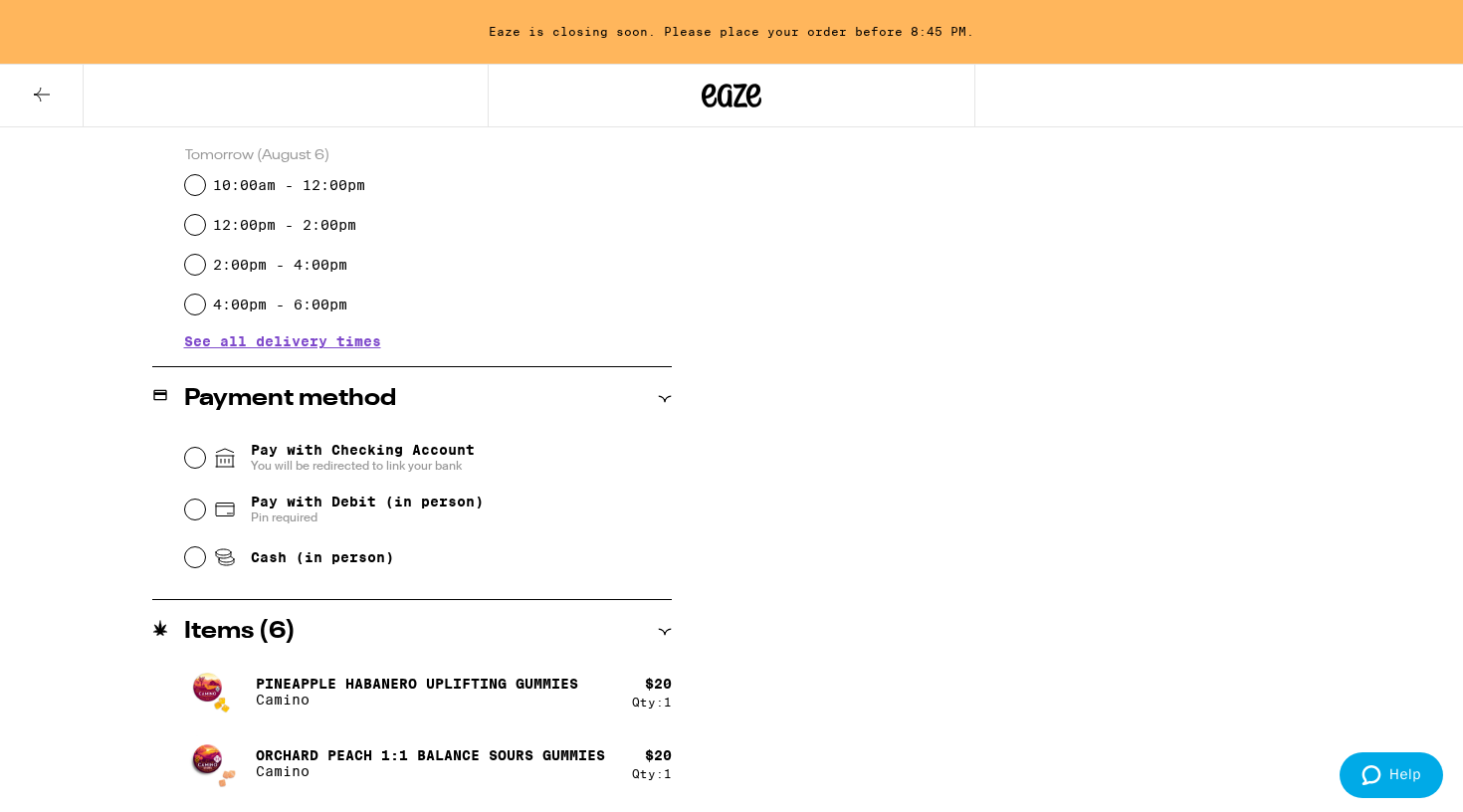 type on "Gate code walk-in [NUMBER], drive-in [NUMBER]. NW corner of 2nd floor. Thank you." 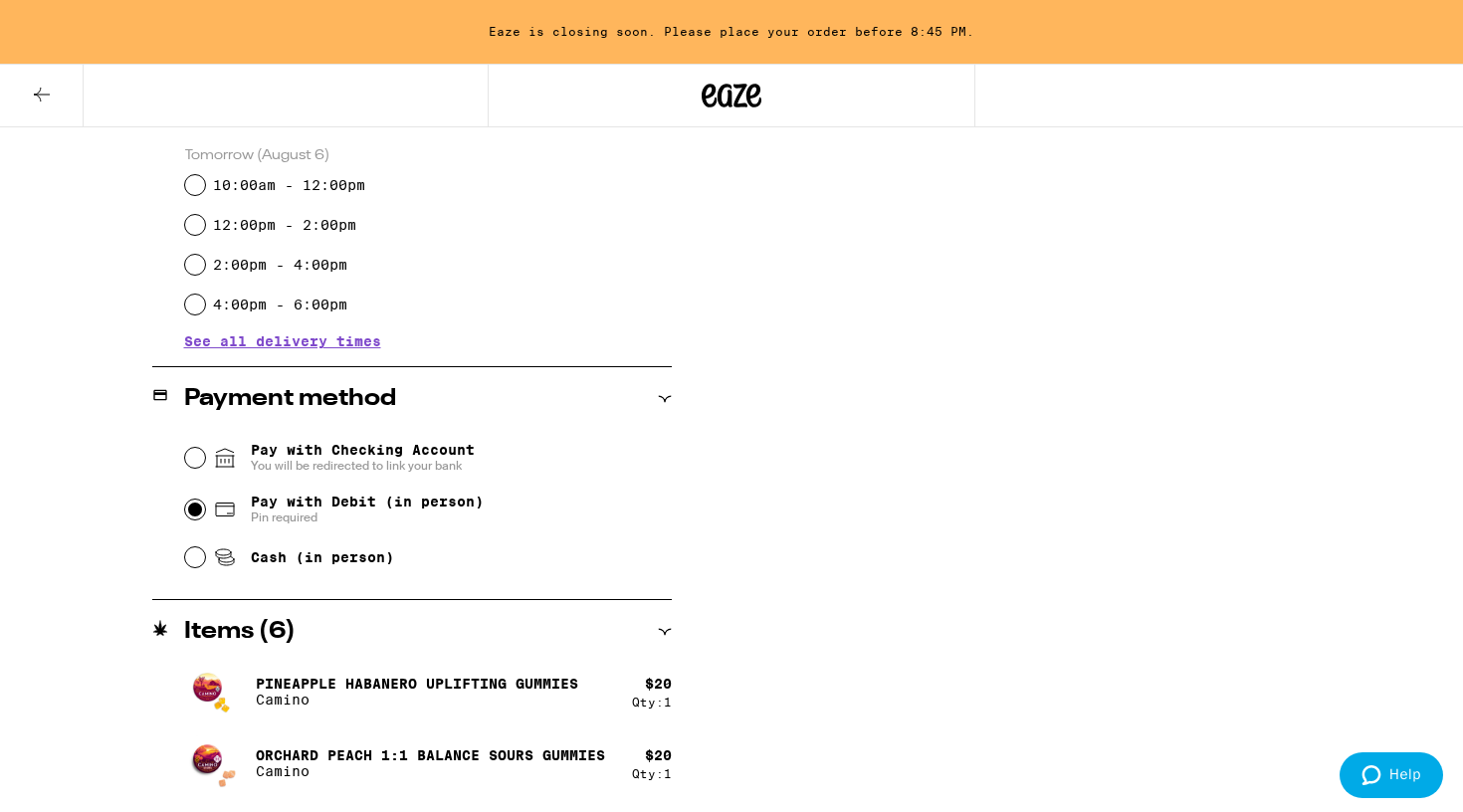 radio on "true" 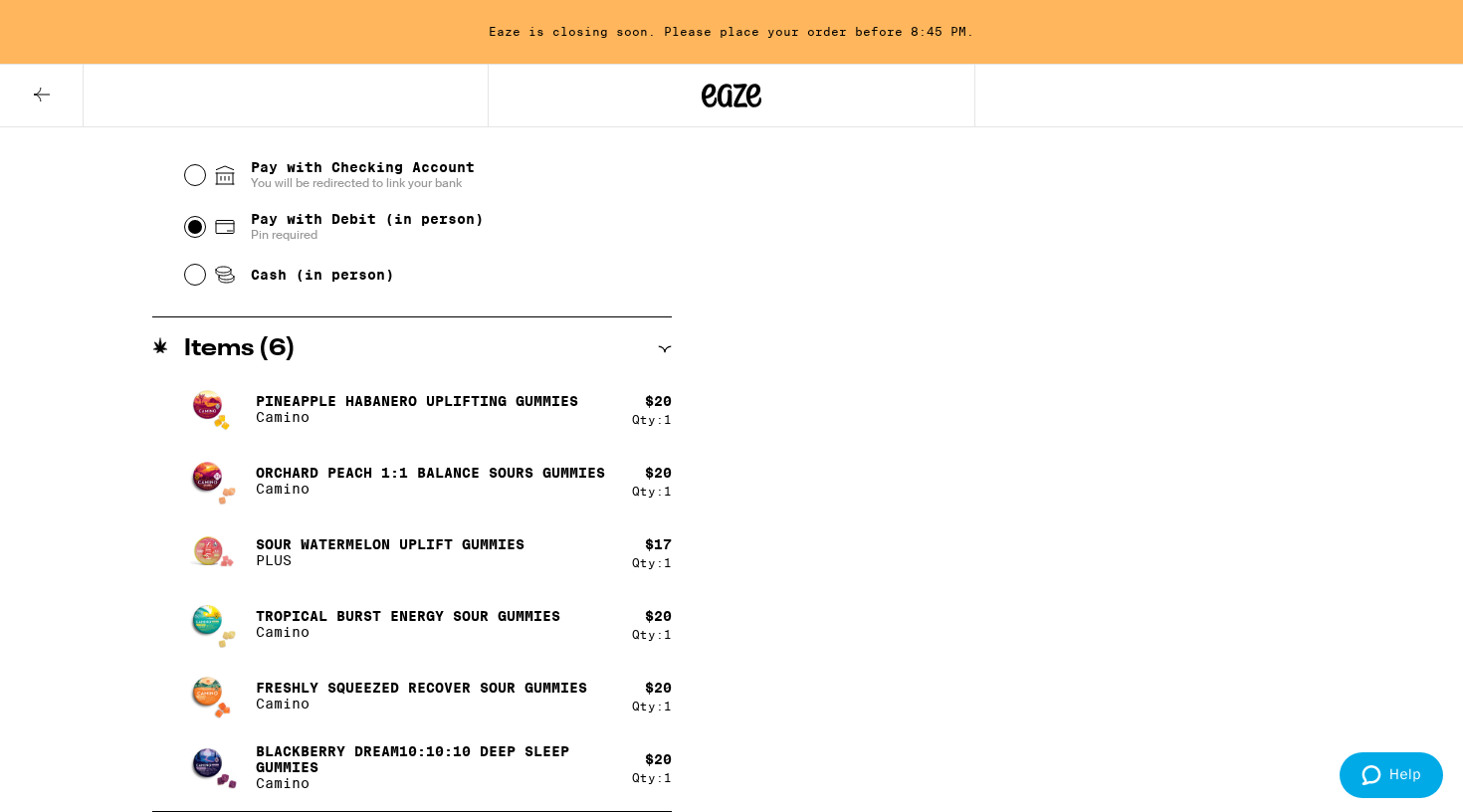 scroll, scrollTop: 1180, scrollLeft: 0, axis: vertical 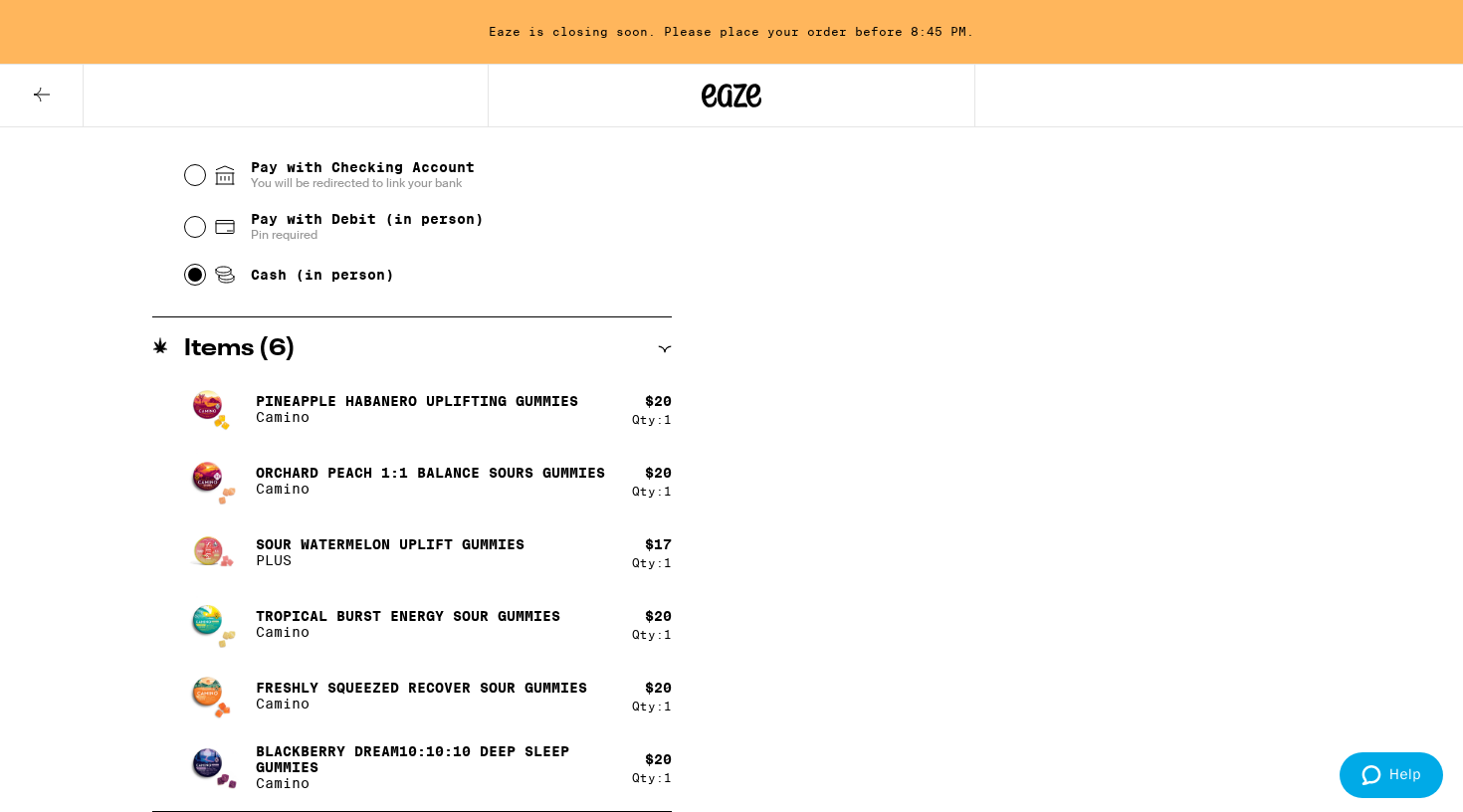 radio on "true" 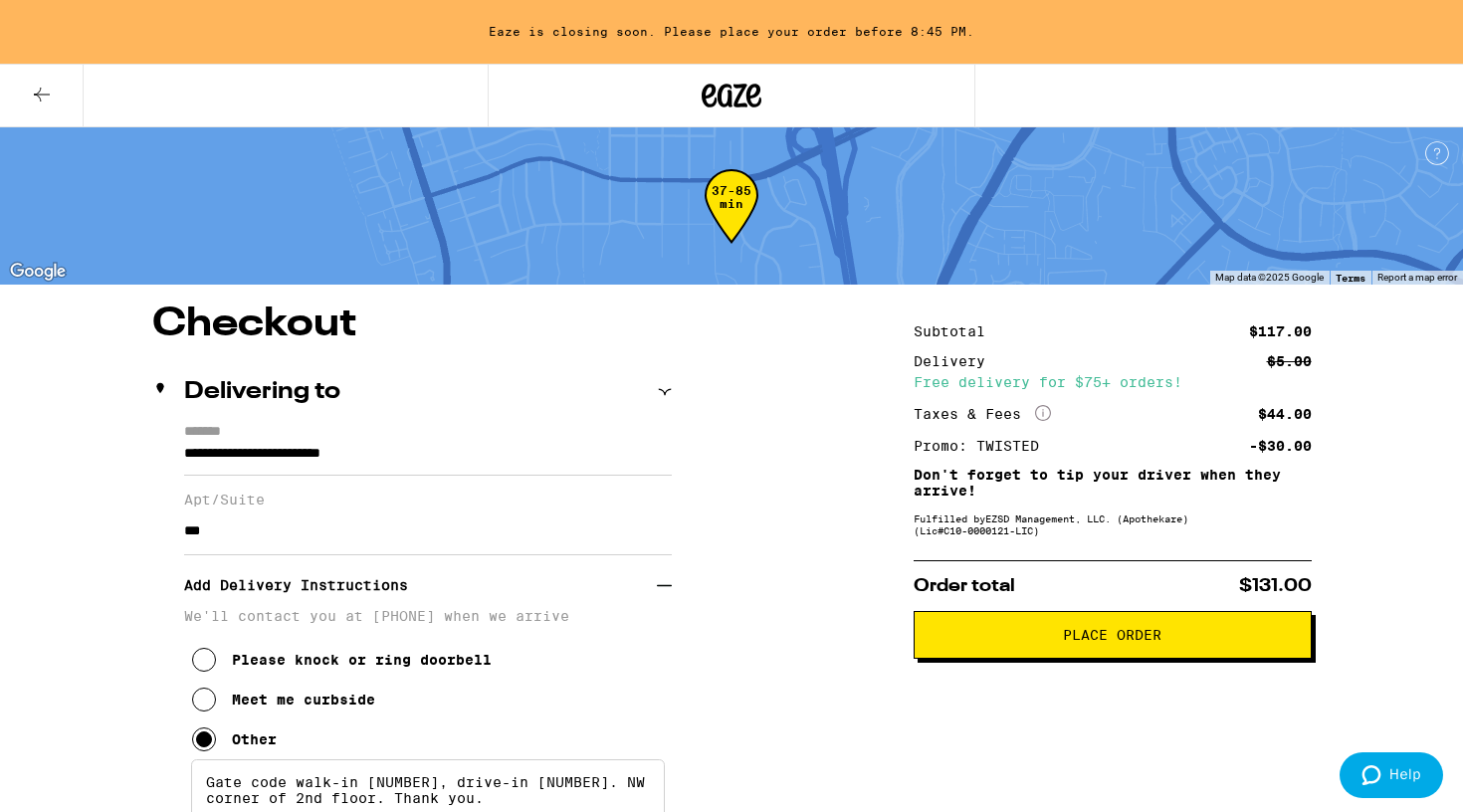 scroll, scrollTop: 0, scrollLeft: 0, axis: both 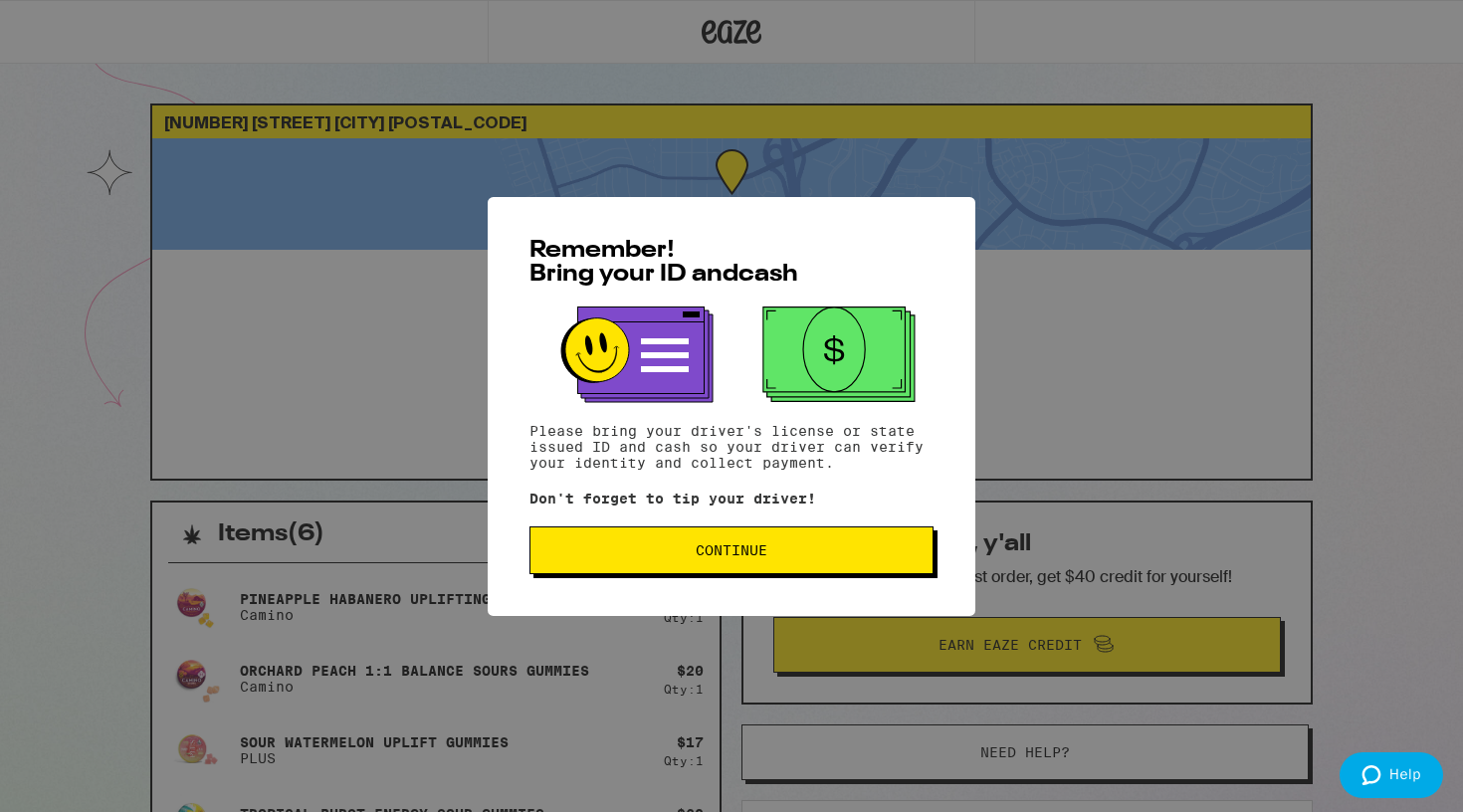click on "Continue" at bounding box center [732, 550] 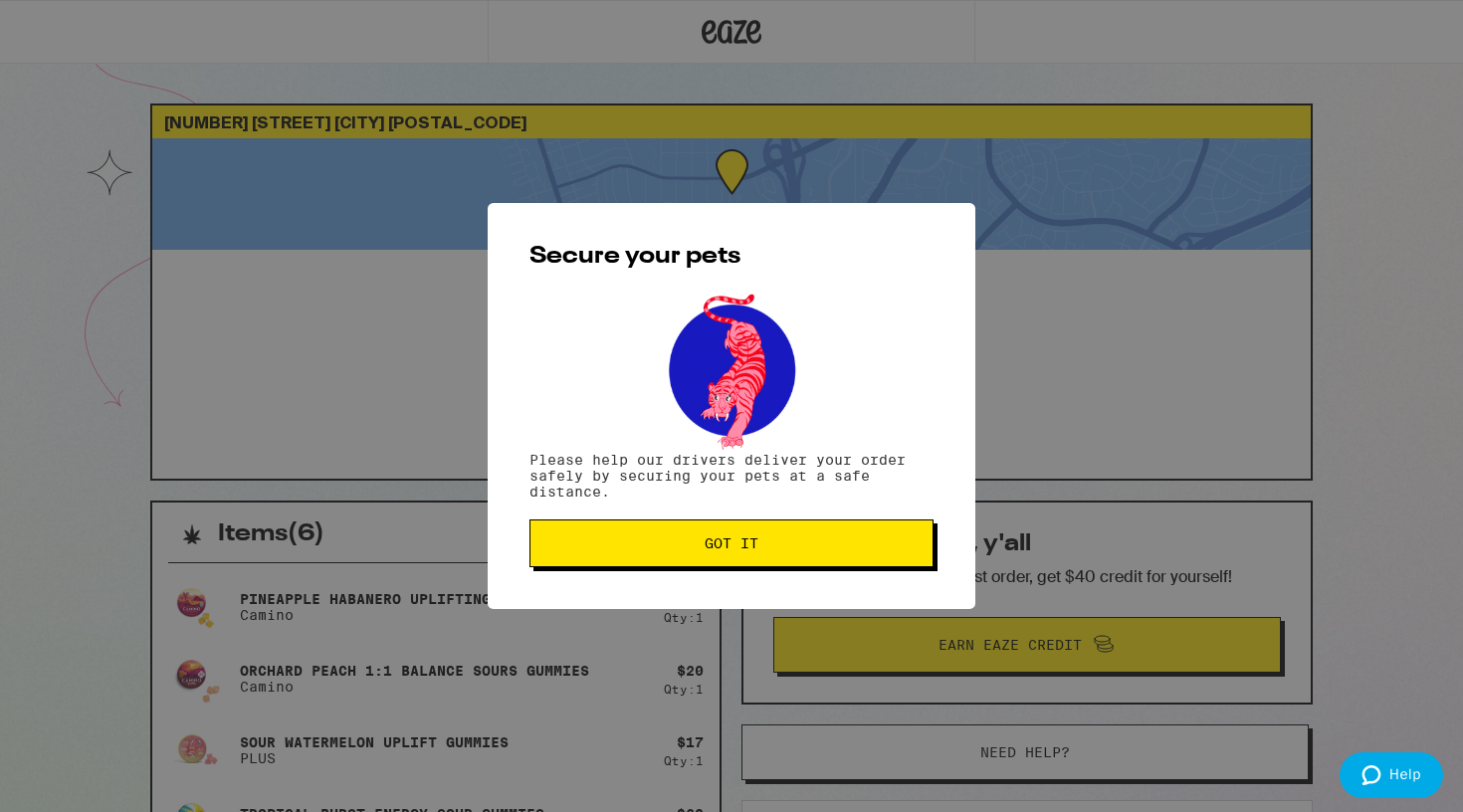 click on "Got it" at bounding box center [732, 543] 